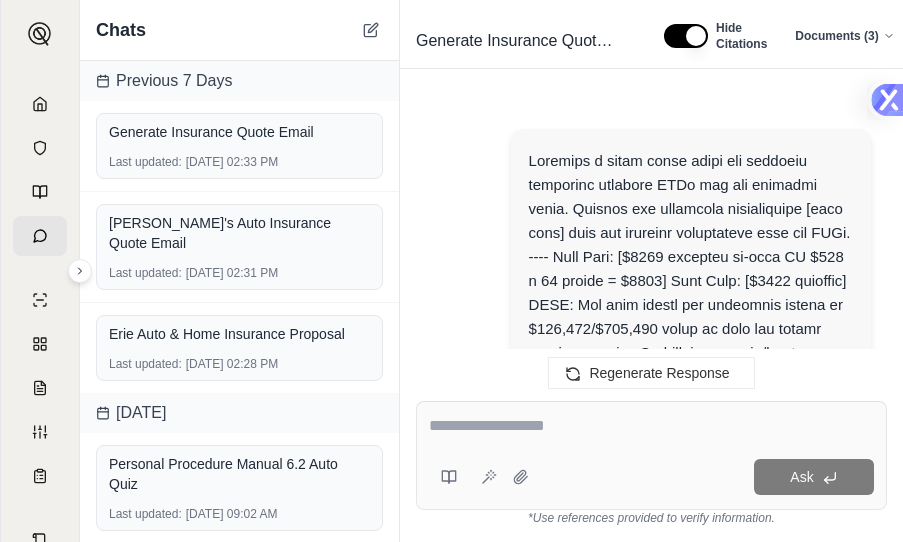 scroll, scrollTop: 0, scrollLeft: 0, axis: both 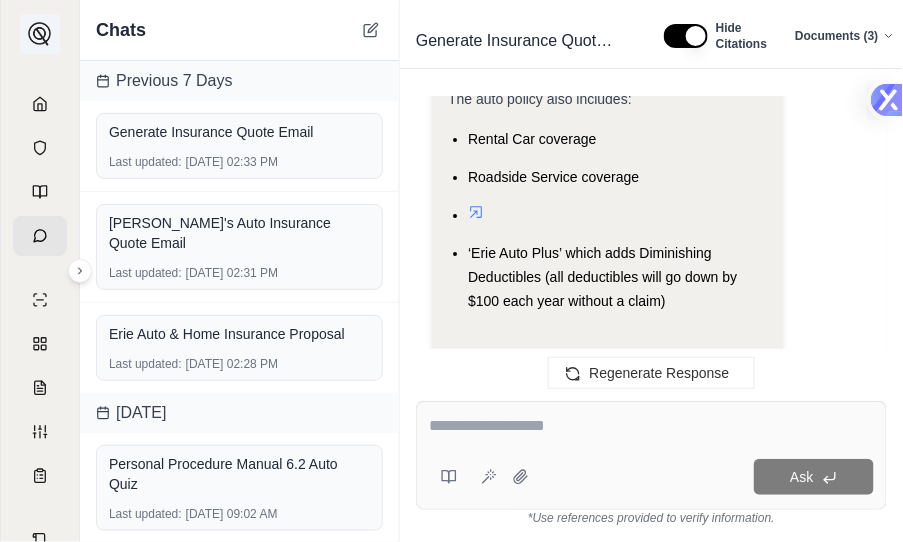 click at bounding box center (40, 34) 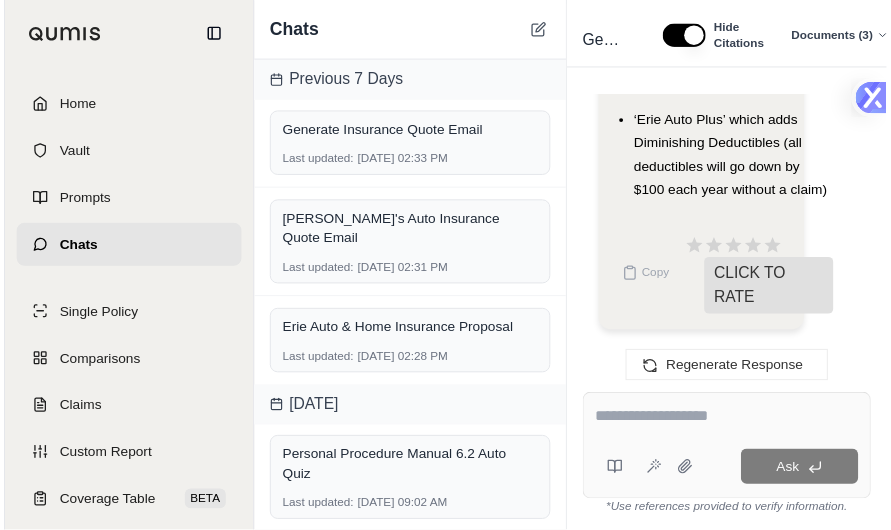 scroll, scrollTop: 4715, scrollLeft: 0, axis: vertical 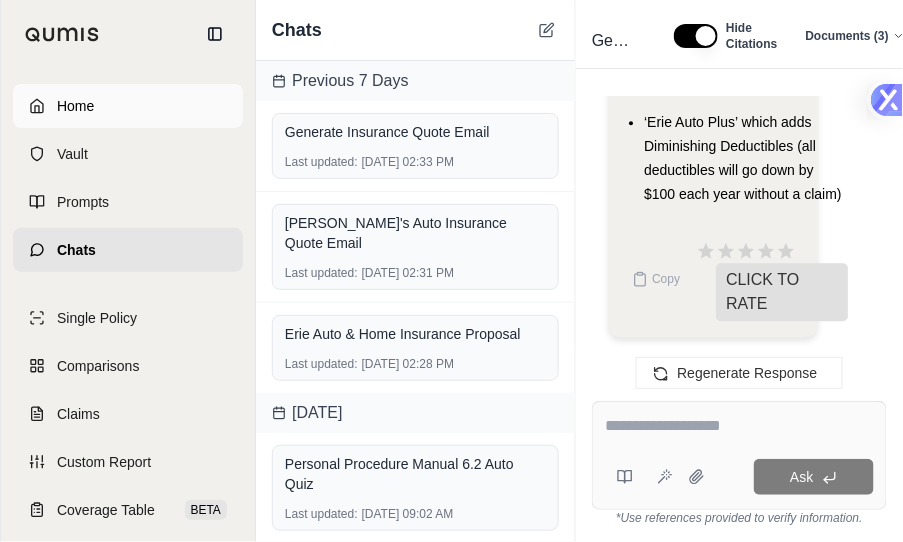 click on "Home" at bounding box center [75, 106] 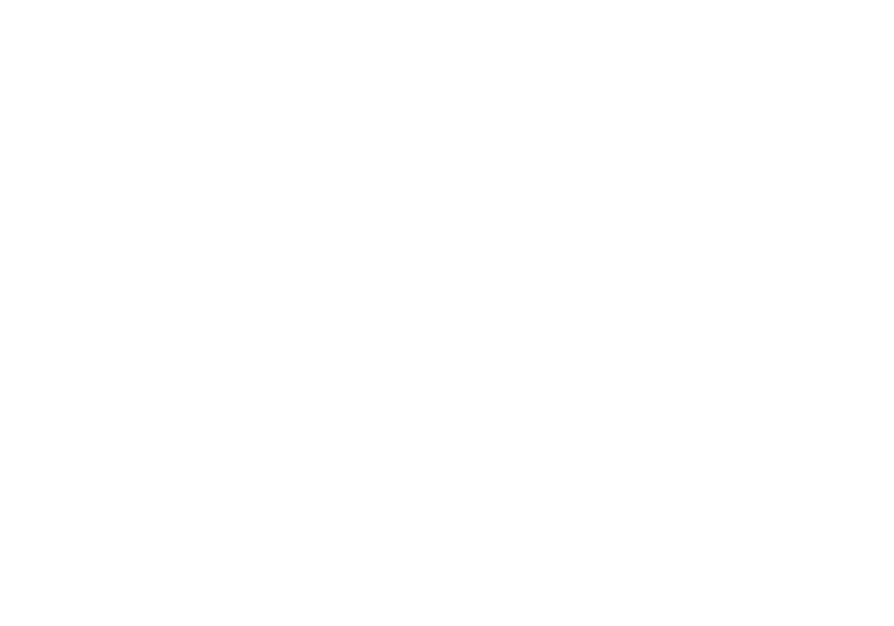 scroll, scrollTop: 0, scrollLeft: 0, axis: both 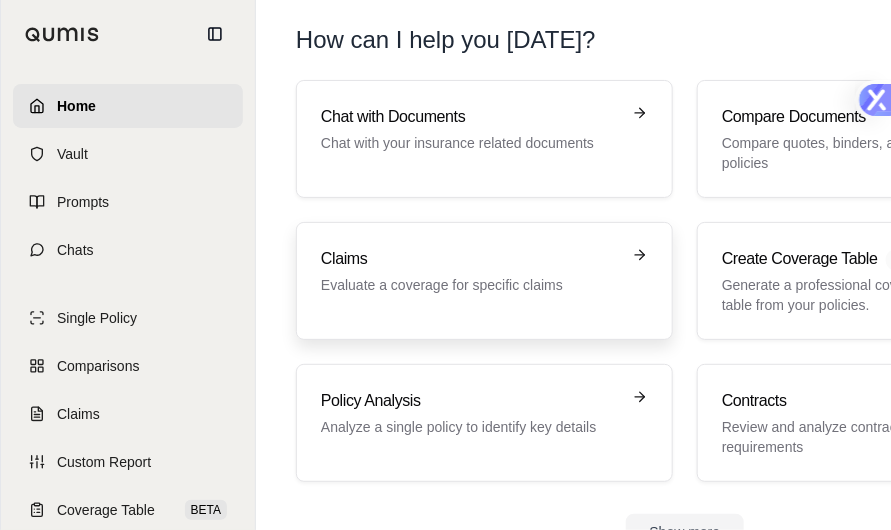 click on "Claims" at bounding box center (470, 259) 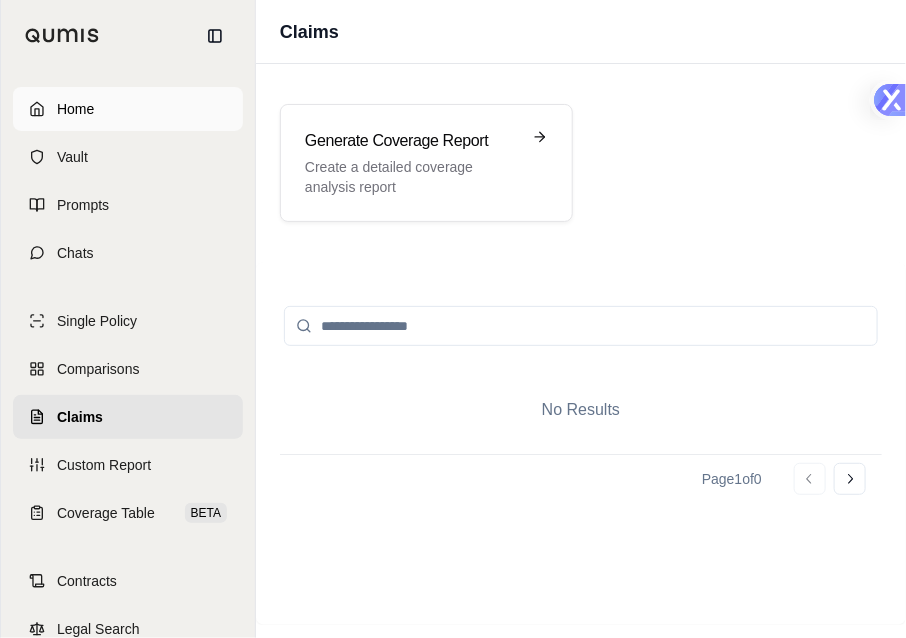 click on "Home" at bounding box center (75, 109) 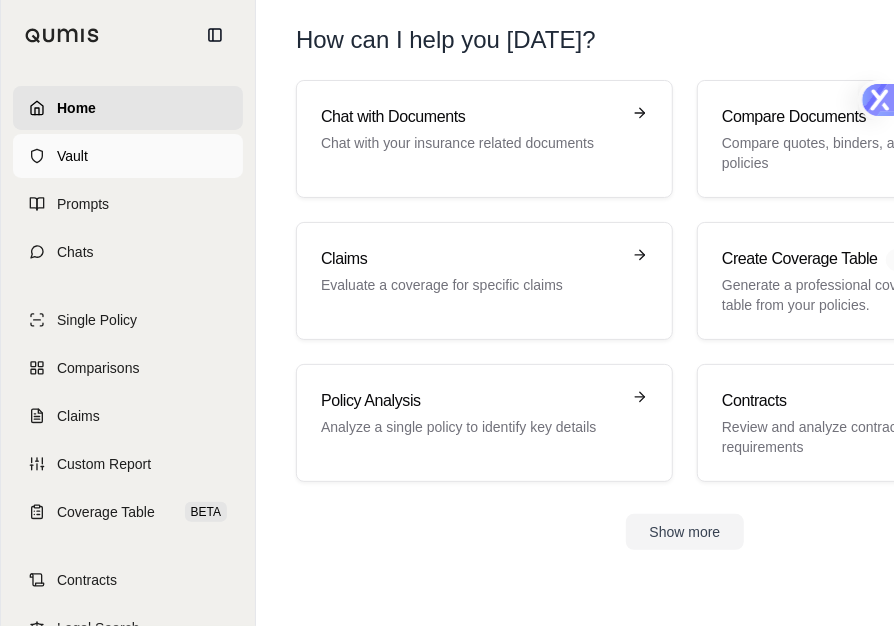 click on "Vault" at bounding box center (128, 156) 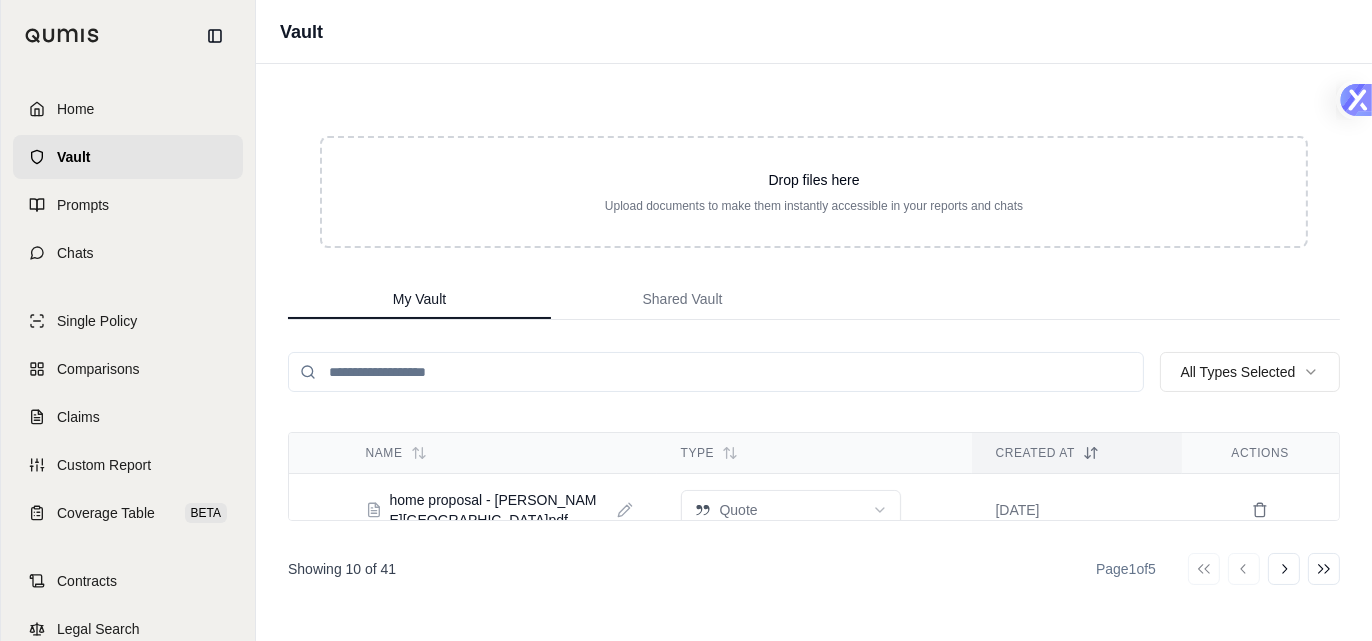 click on "Go to first page Go to previous page Go to next page Go to last page" at bounding box center [1264, 569] 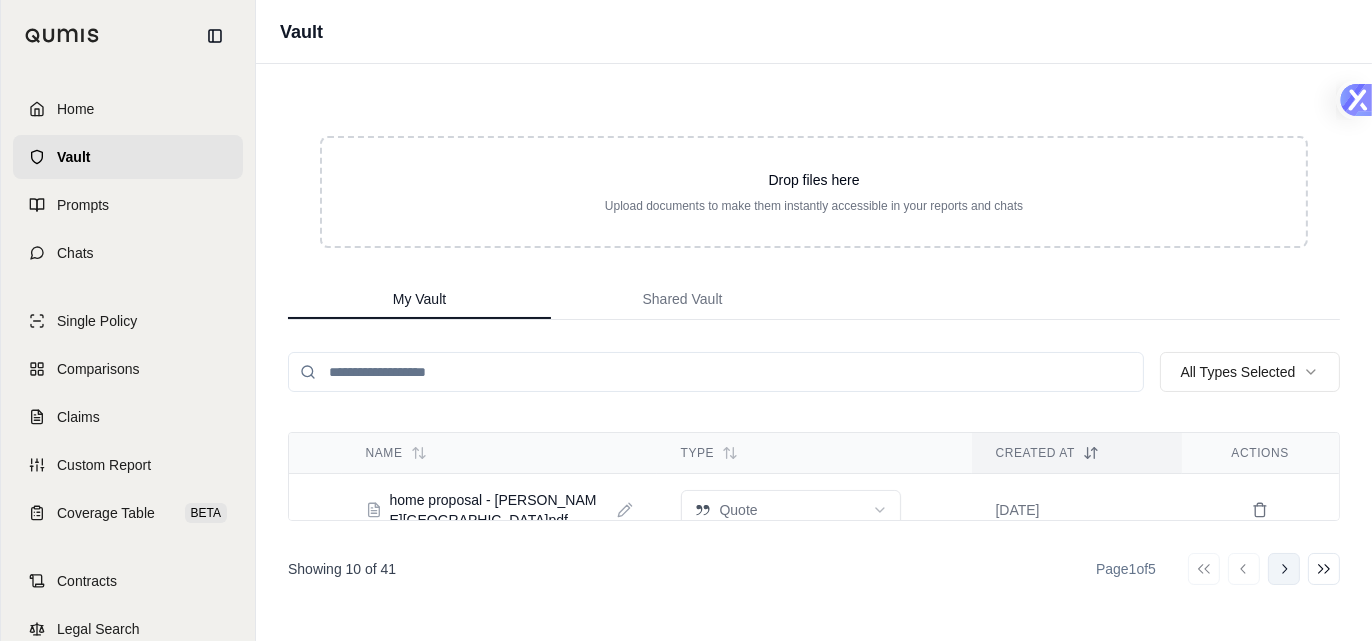 click 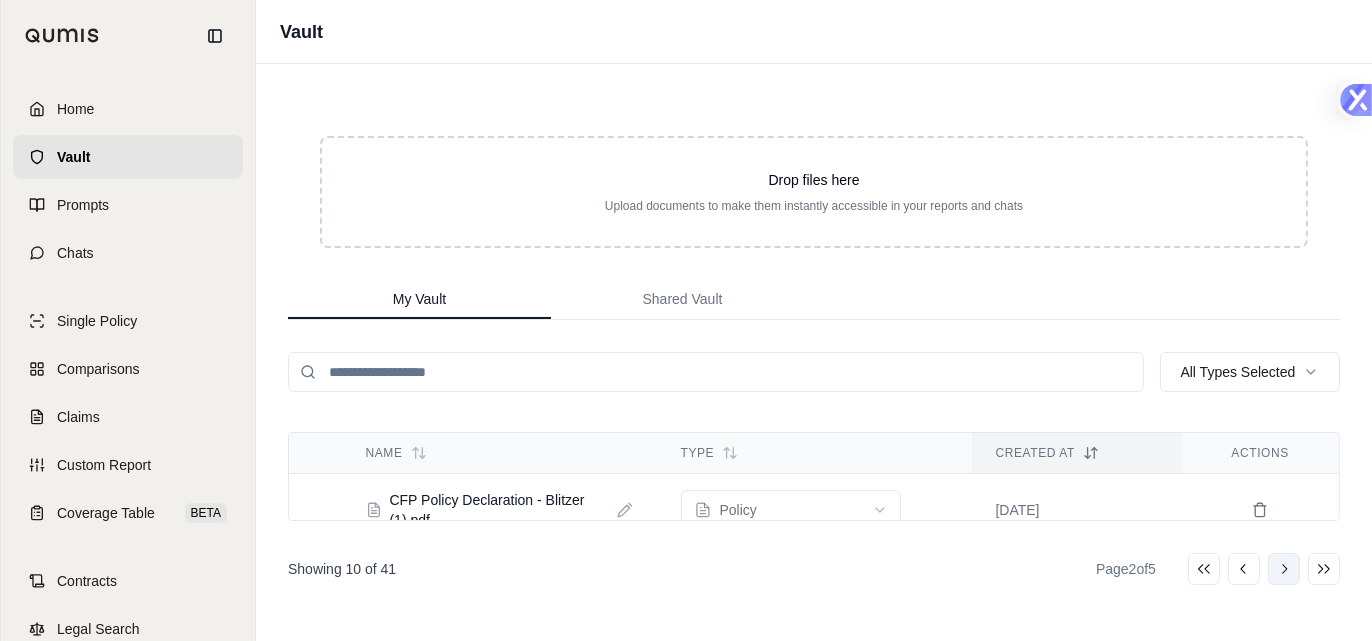 click 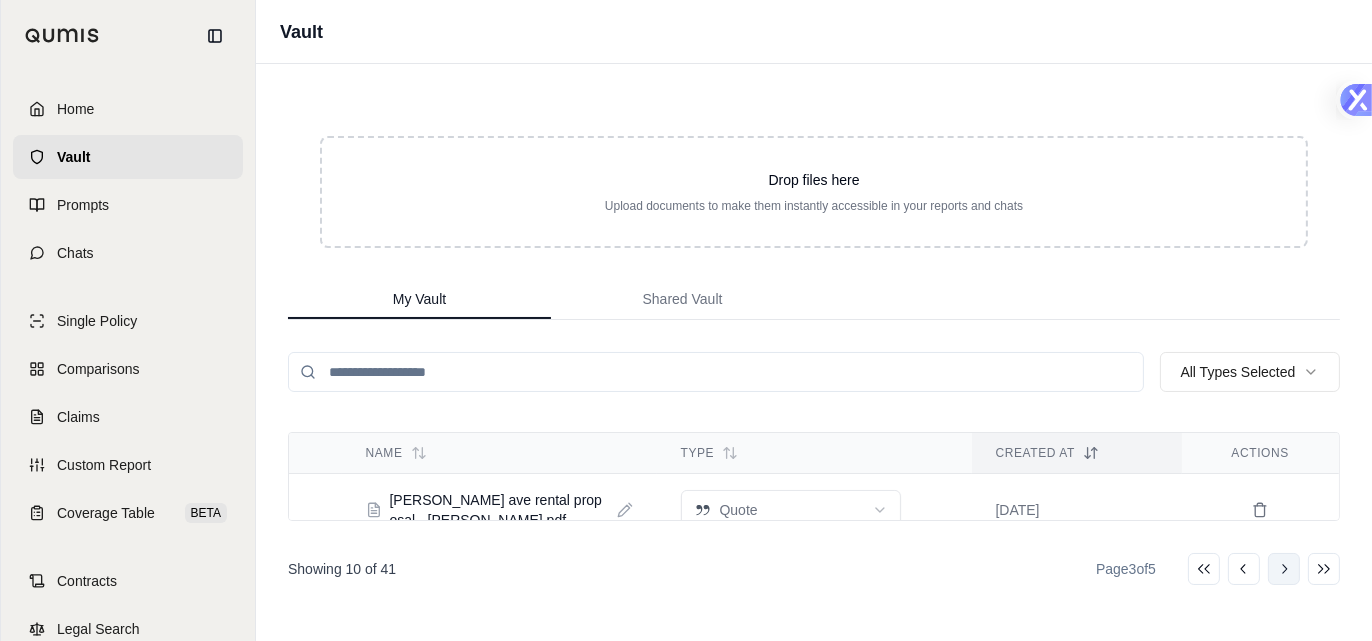 click 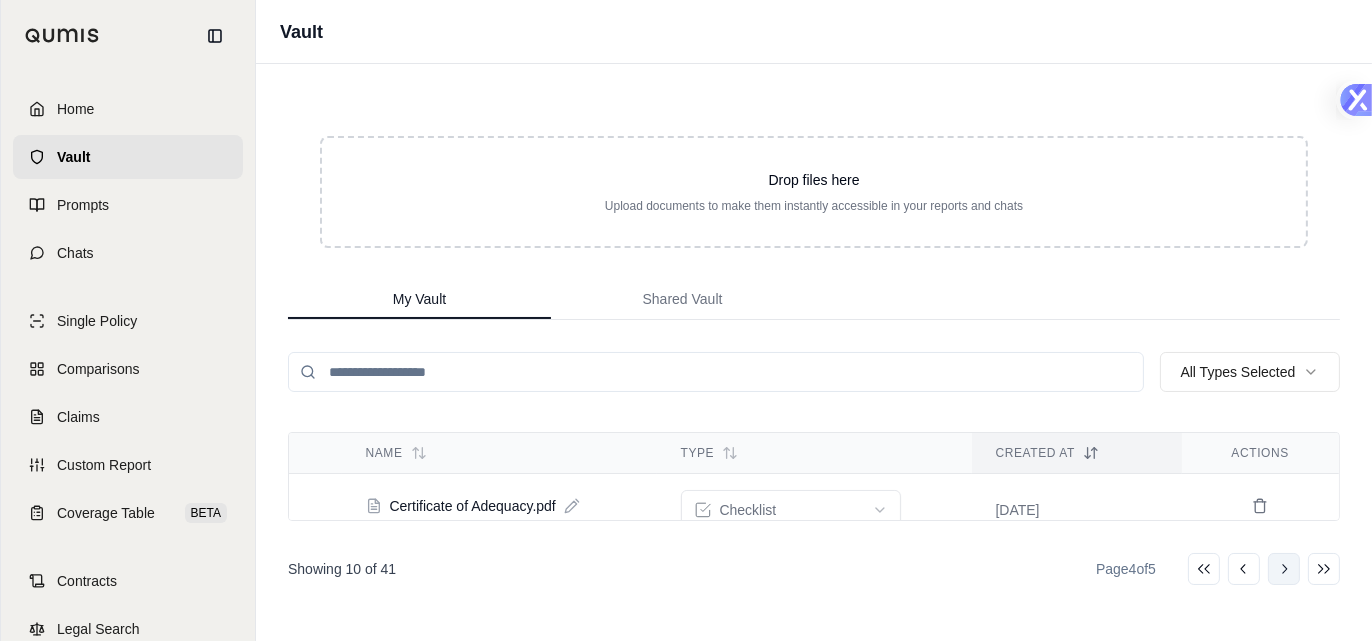 click 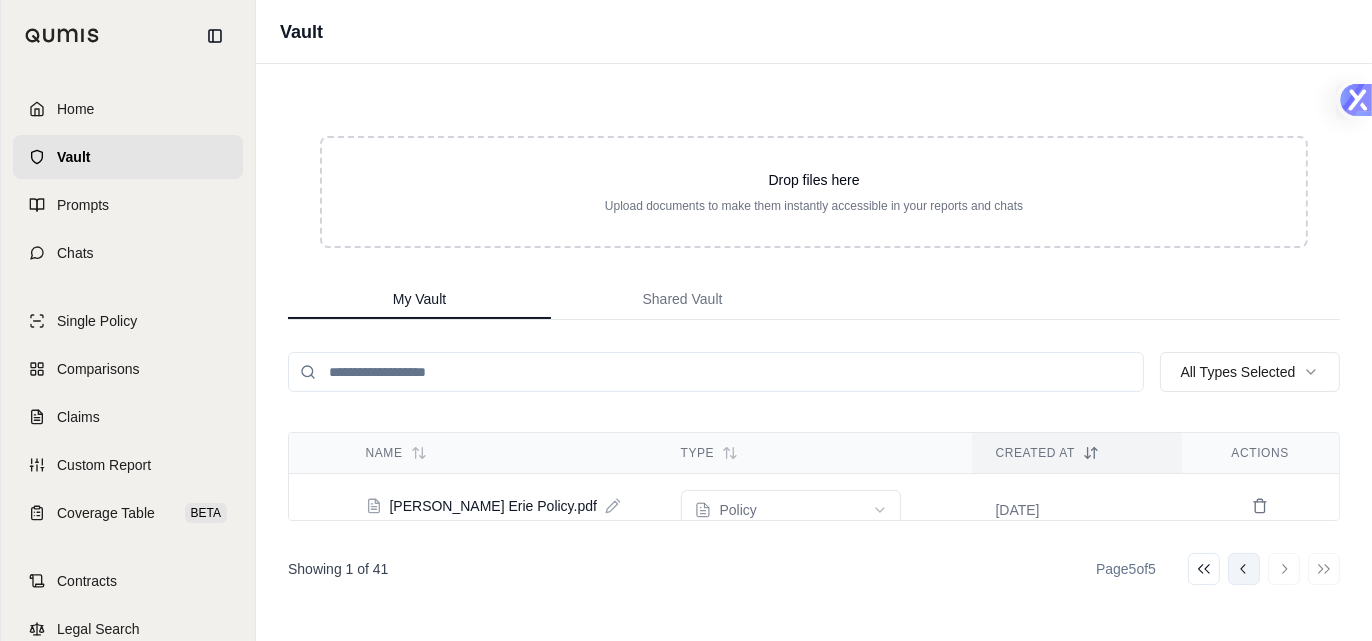click 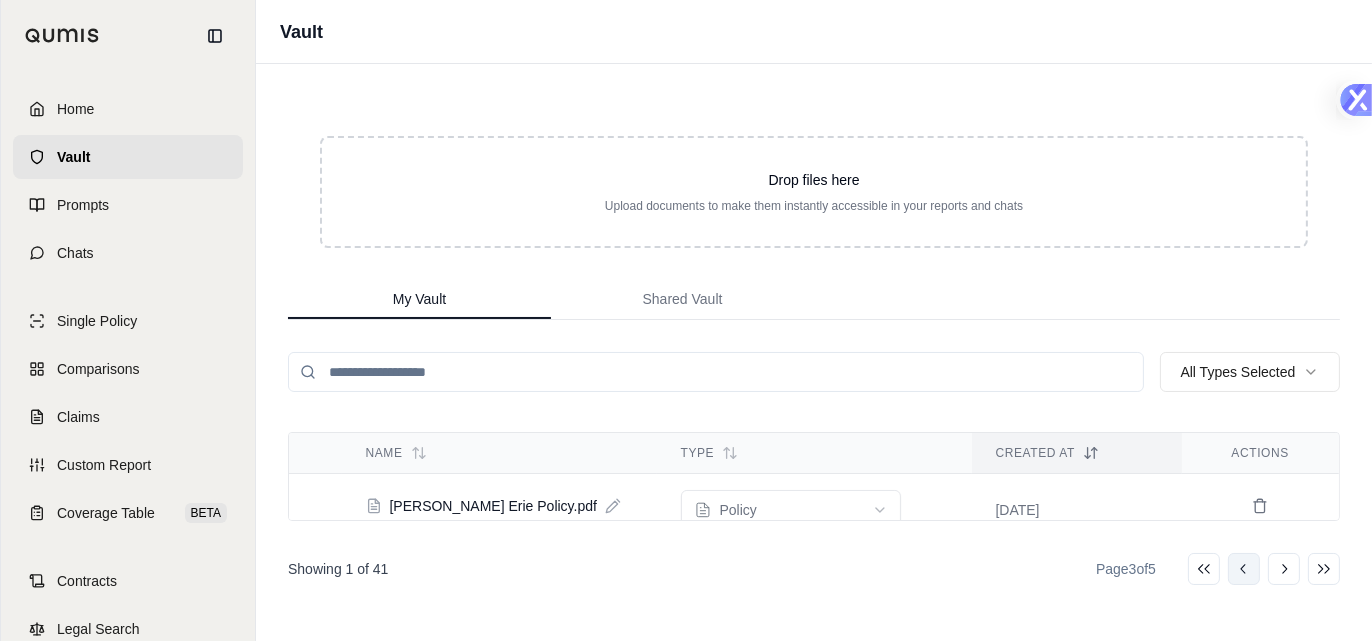 click 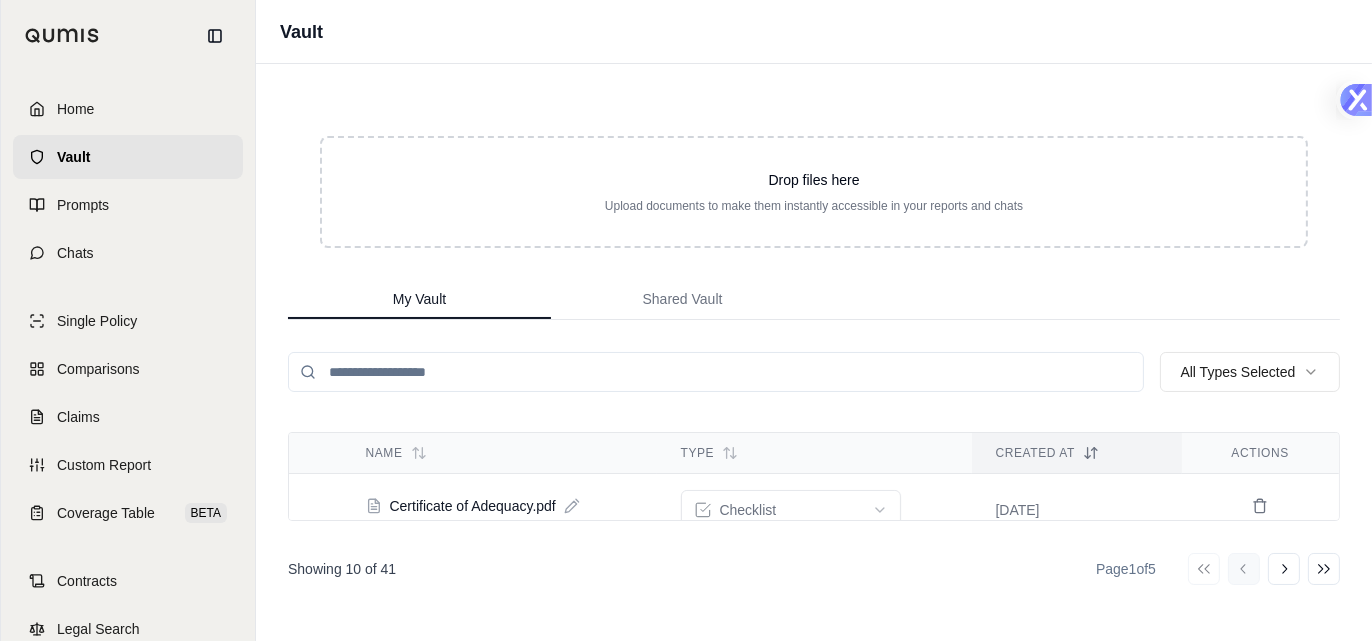 click on "Go to first page Go to previous page Go to next page Go to last page" at bounding box center (1264, 569) 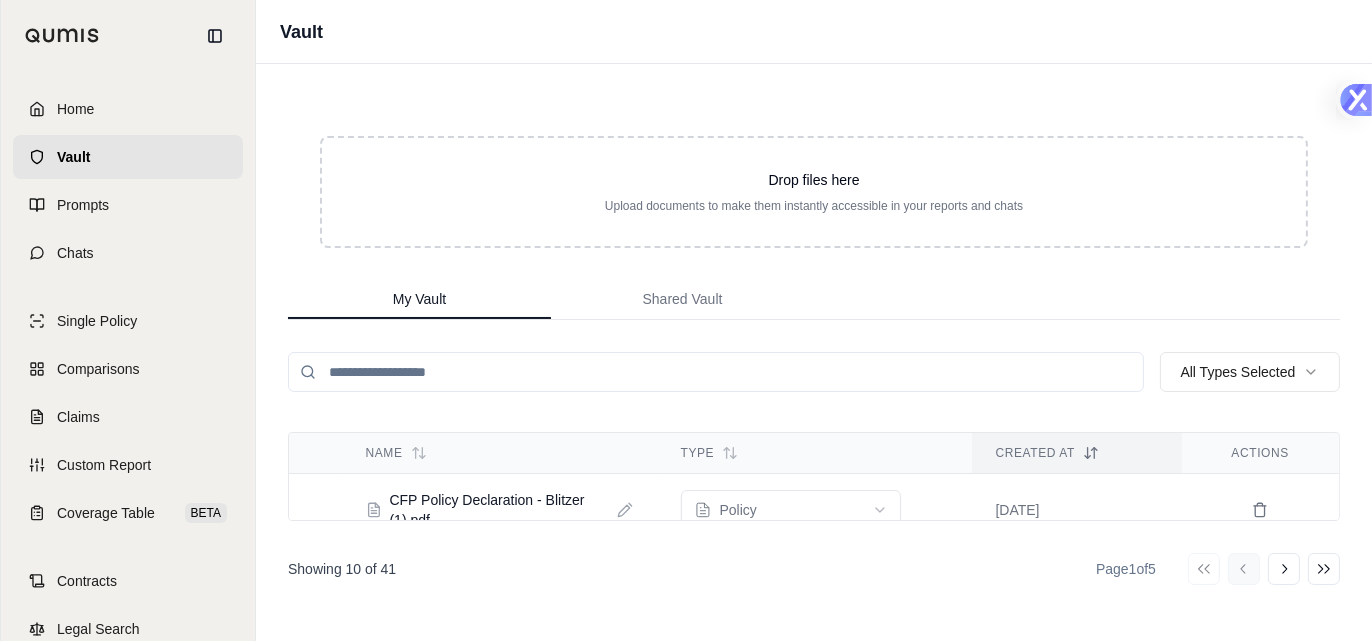 click on "Go to first page Go to previous page Go to next page Go to last page" at bounding box center (1264, 569) 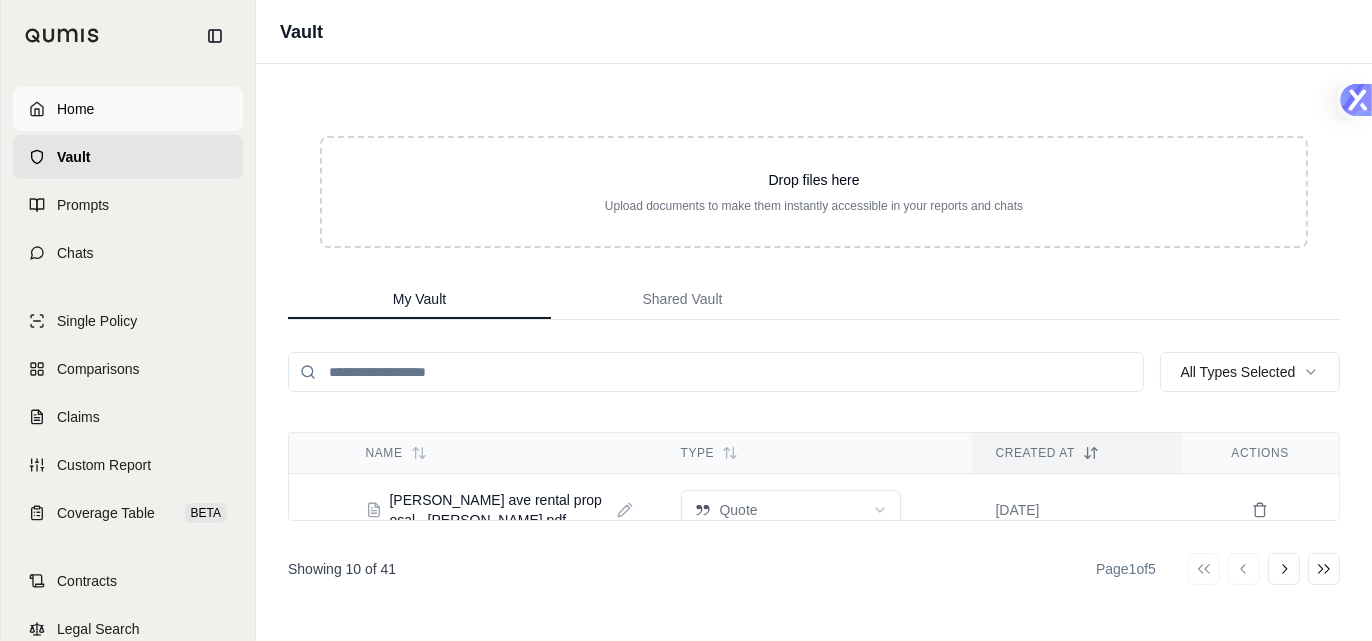 click on "Home" at bounding box center (75, 109) 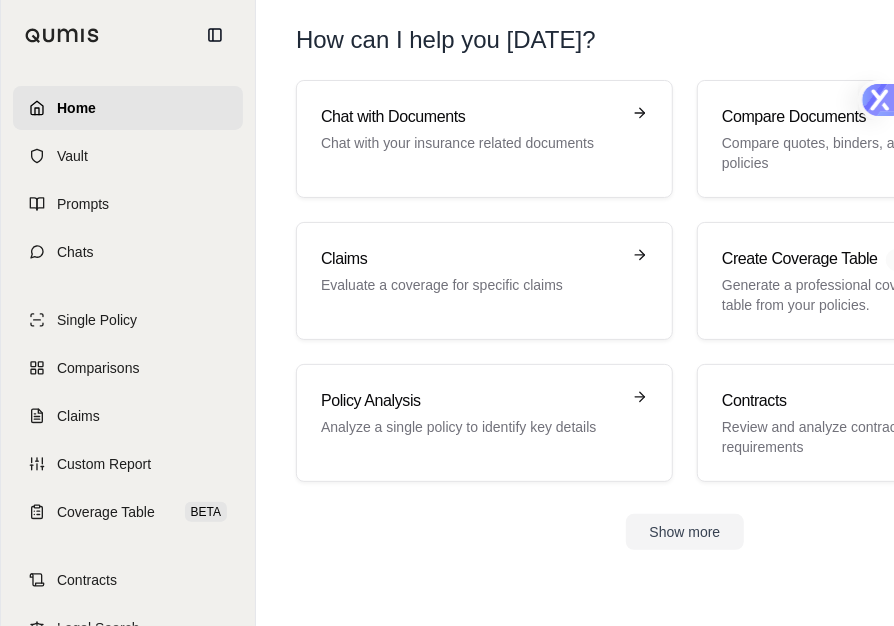 click on "How can I help you [DATE]?" at bounding box center [685, 40] 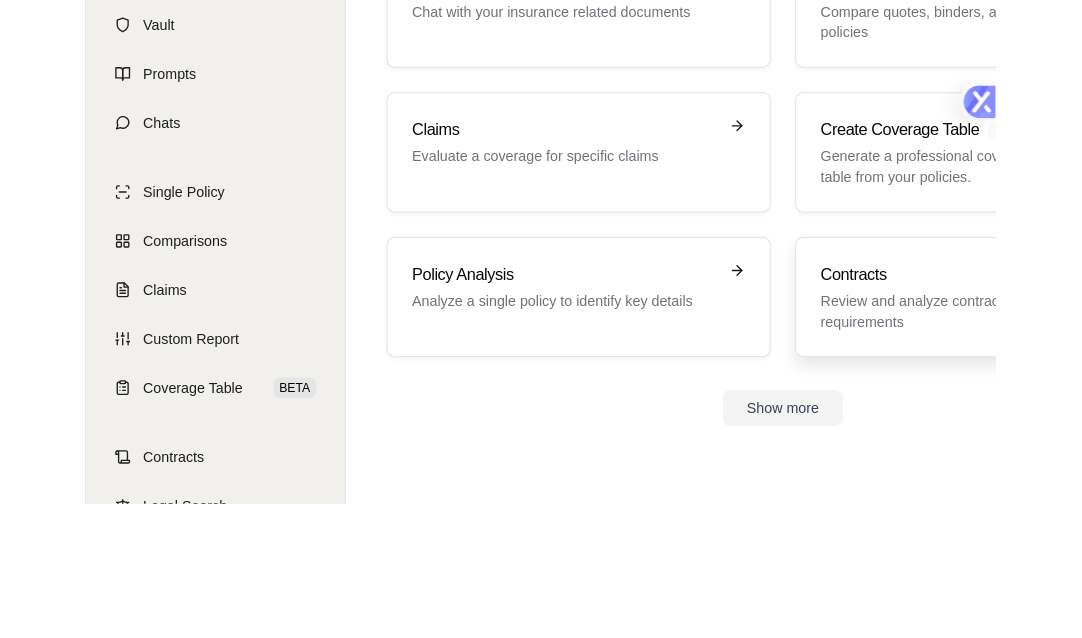 scroll, scrollTop: 0, scrollLeft: 0, axis: both 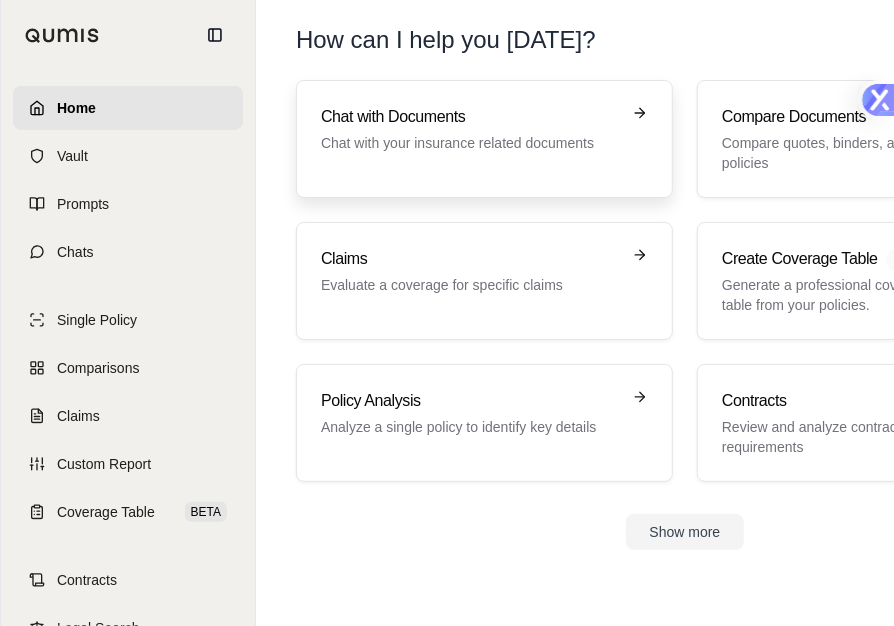 click on "Chat with your insurance related documents" at bounding box center [470, 143] 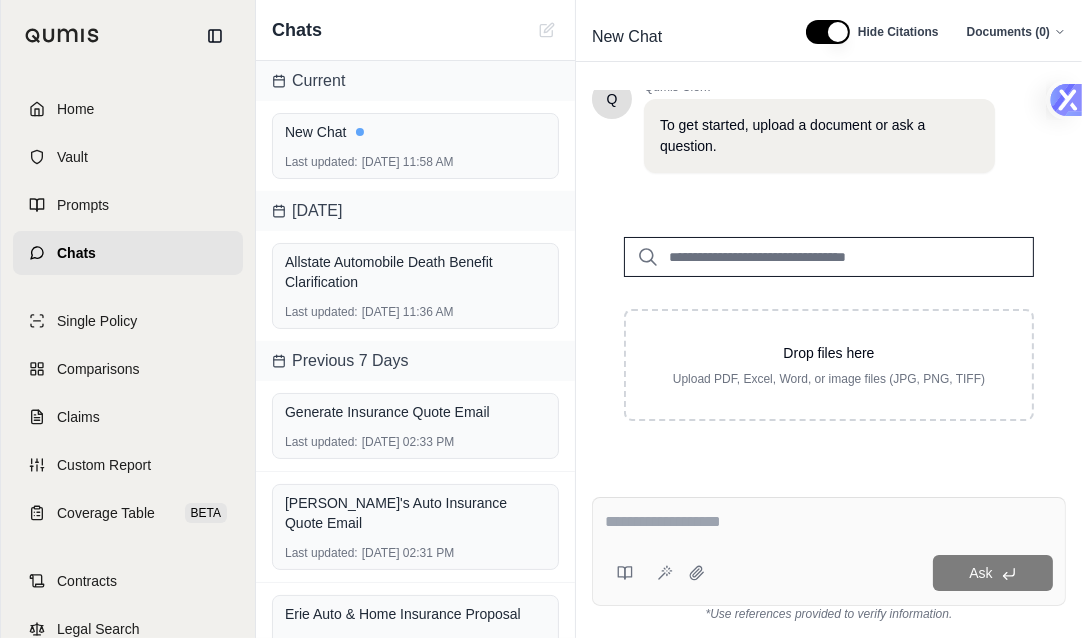 scroll, scrollTop: 0, scrollLeft: 0, axis: both 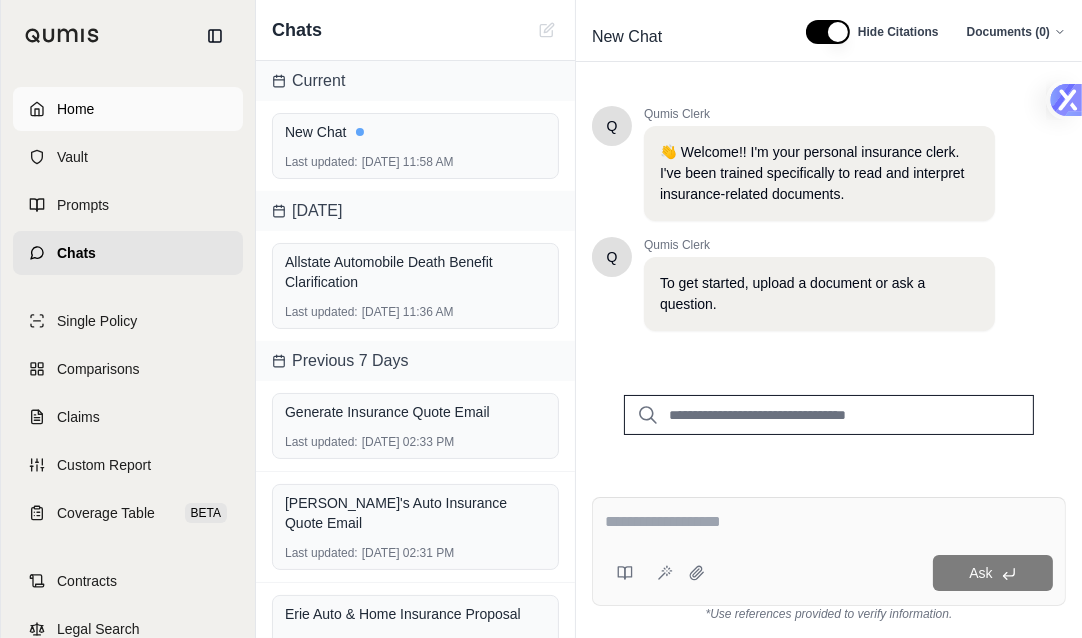 click on "Home" at bounding box center (75, 109) 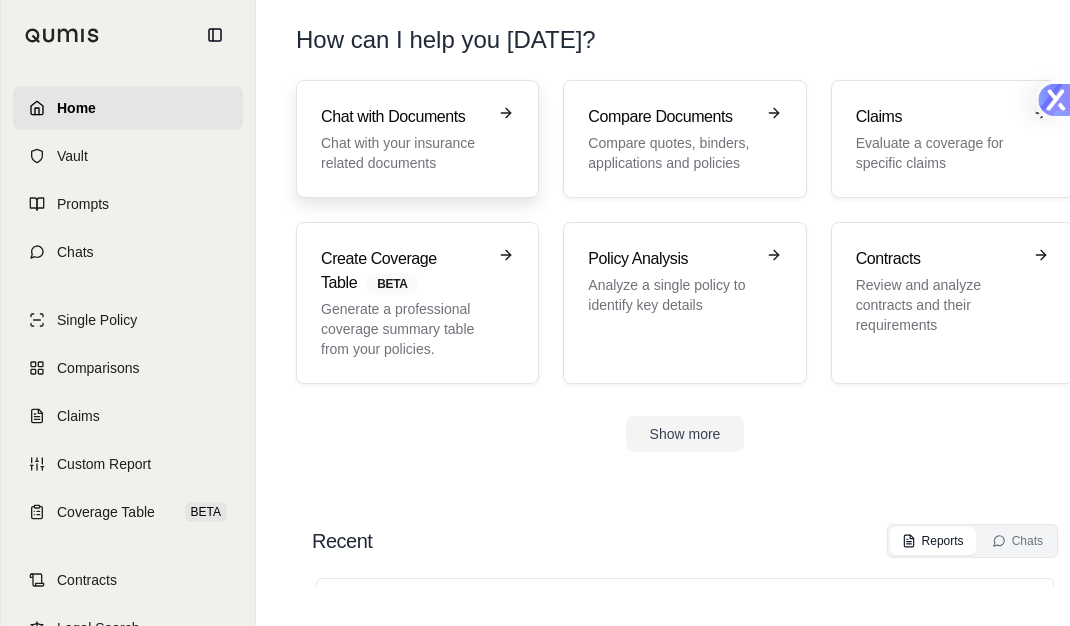 click on "Chat with your insurance related documents" at bounding box center (403, 153) 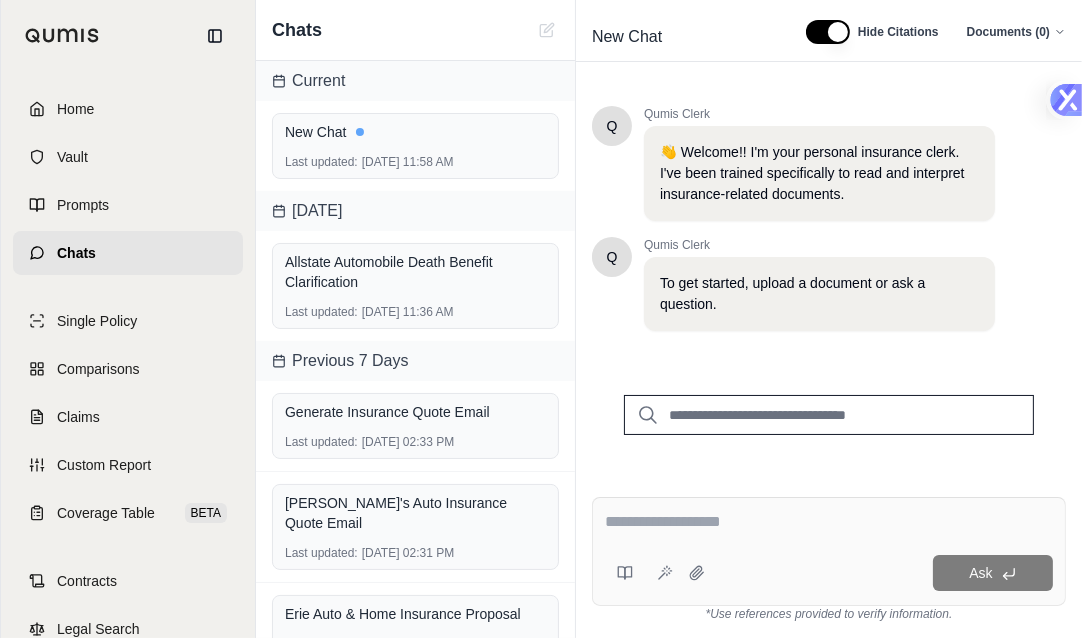 drag, startPoint x: 898, startPoint y: 383, endPoint x: 882, endPoint y: 401, distance: 24.083189 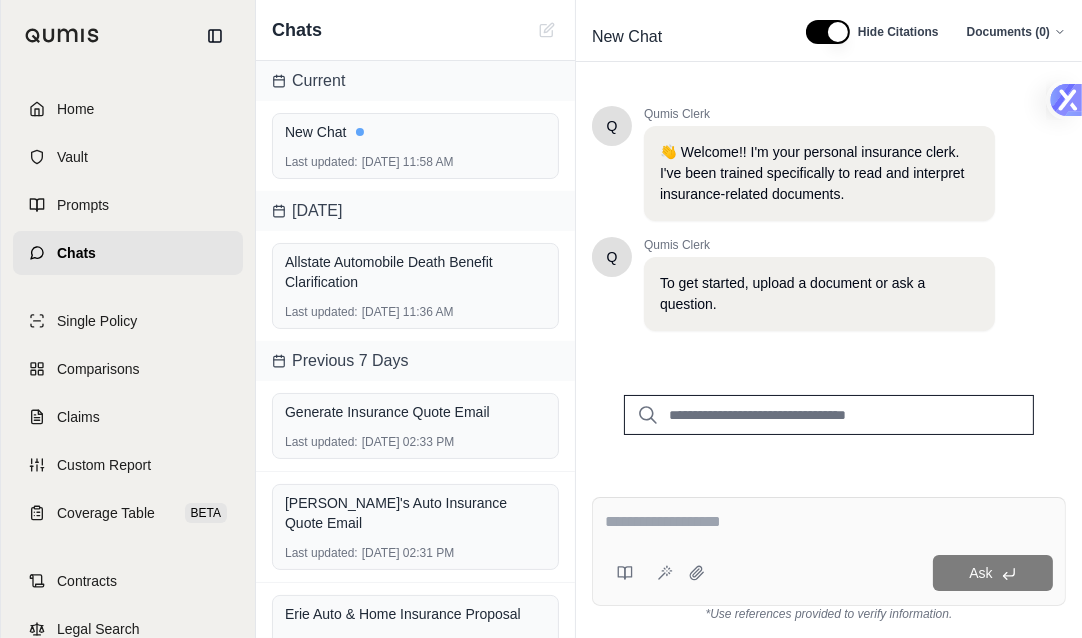 scroll, scrollTop: 158, scrollLeft: 0, axis: vertical 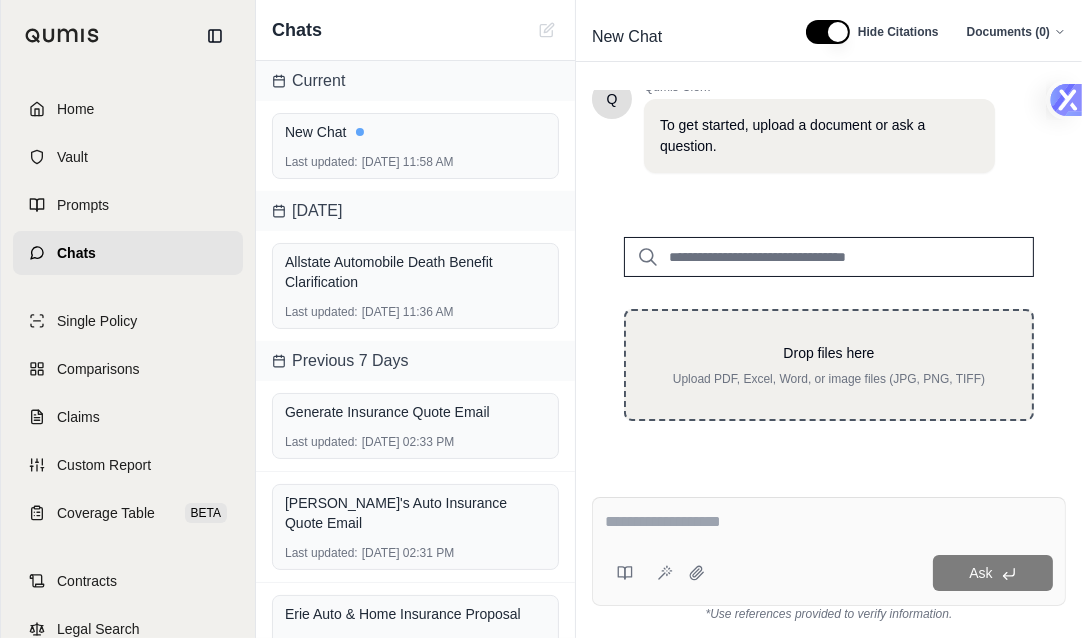 click on "Drop files here" at bounding box center [829, 353] 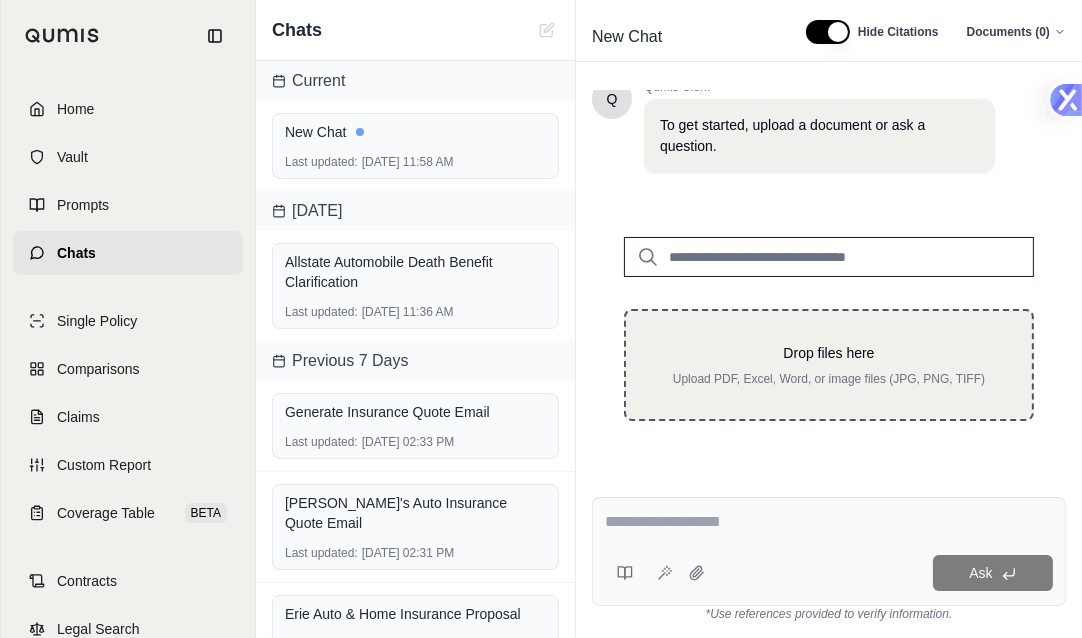 type on "**********" 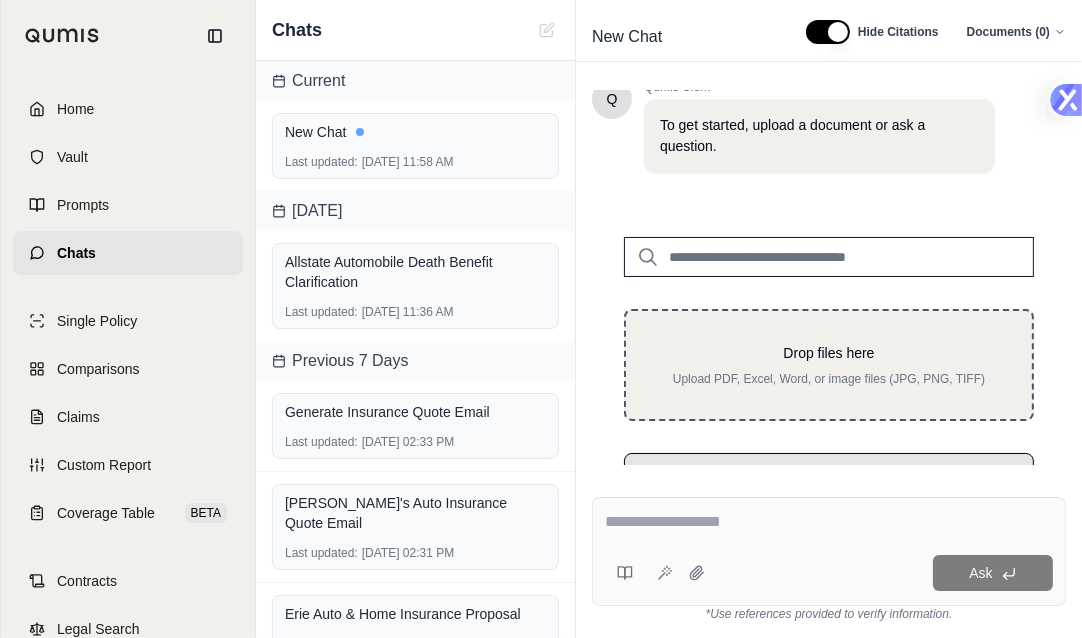 scroll, scrollTop: 256, scrollLeft: 0, axis: vertical 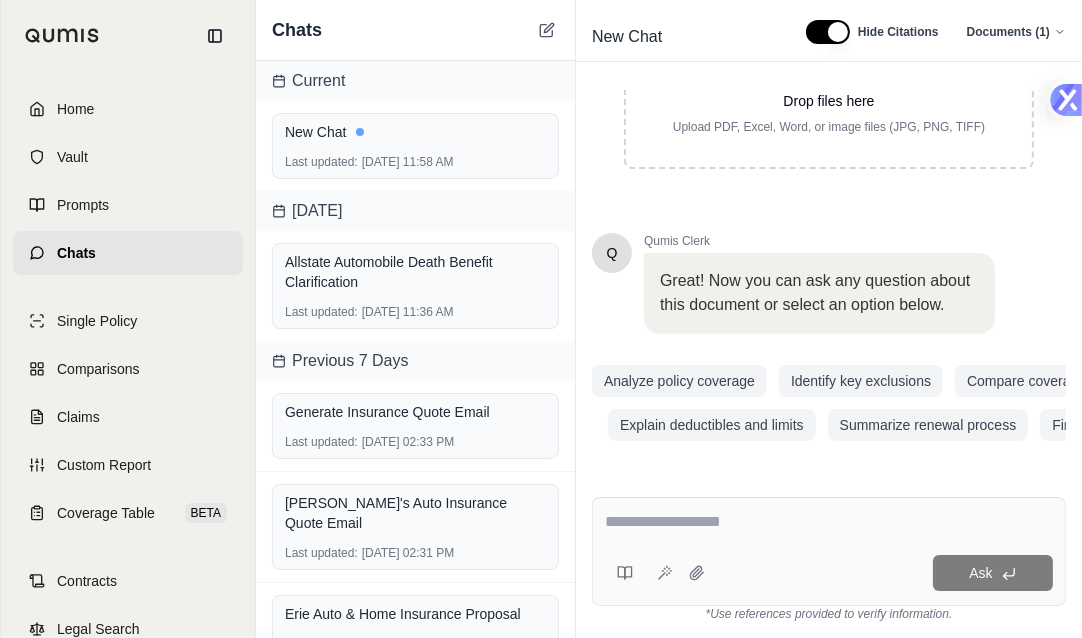click at bounding box center [829, 522] 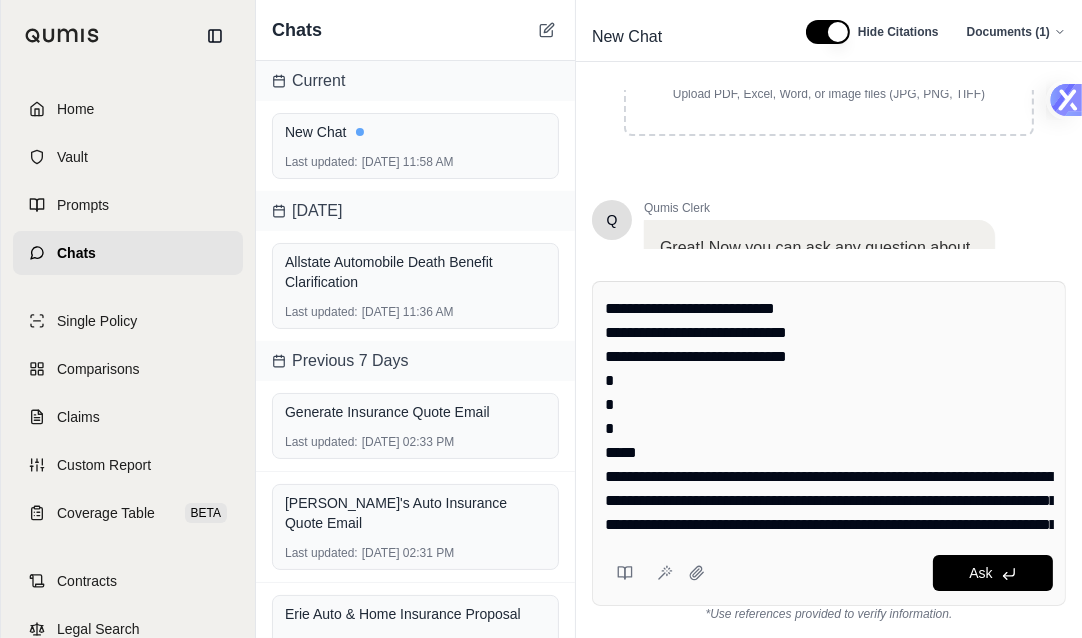 scroll, scrollTop: 0, scrollLeft: 0, axis: both 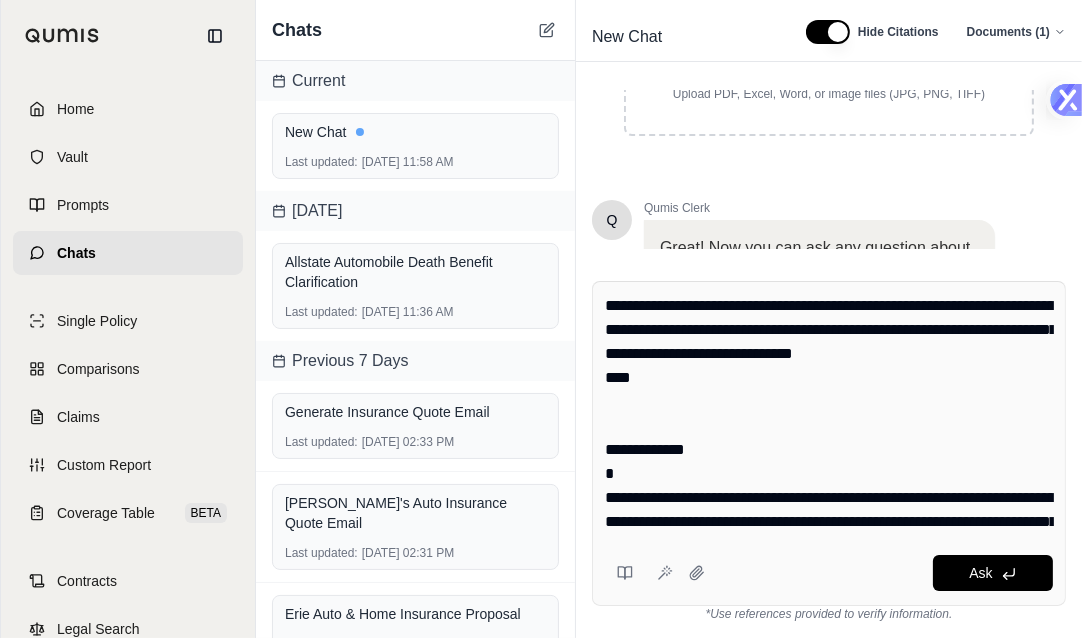 click at bounding box center (829, 414) 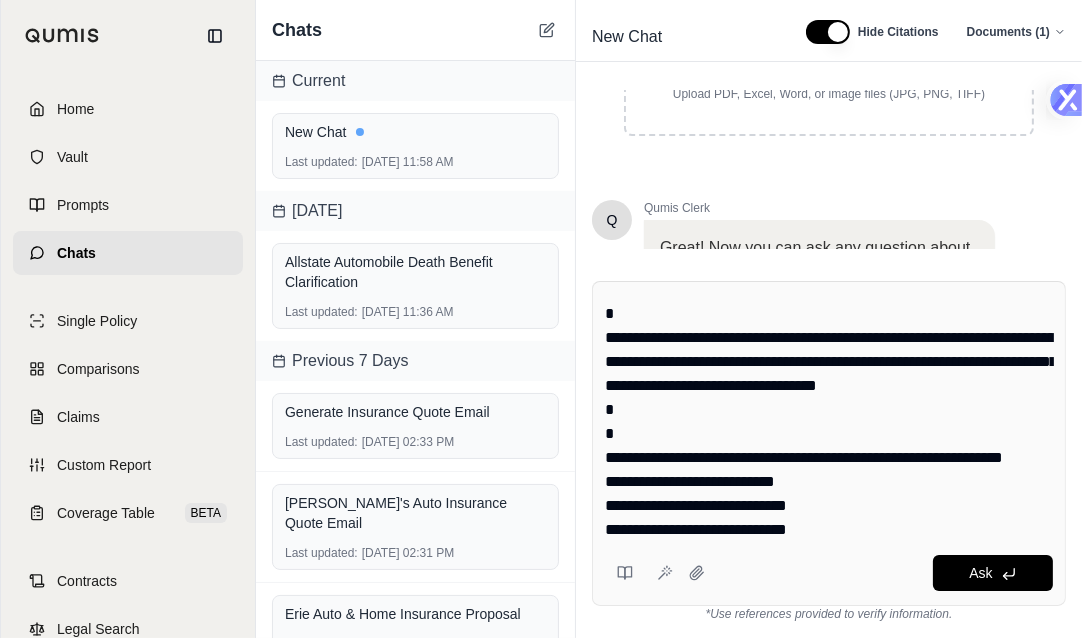 scroll, scrollTop: 240, scrollLeft: 0, axis: vertical 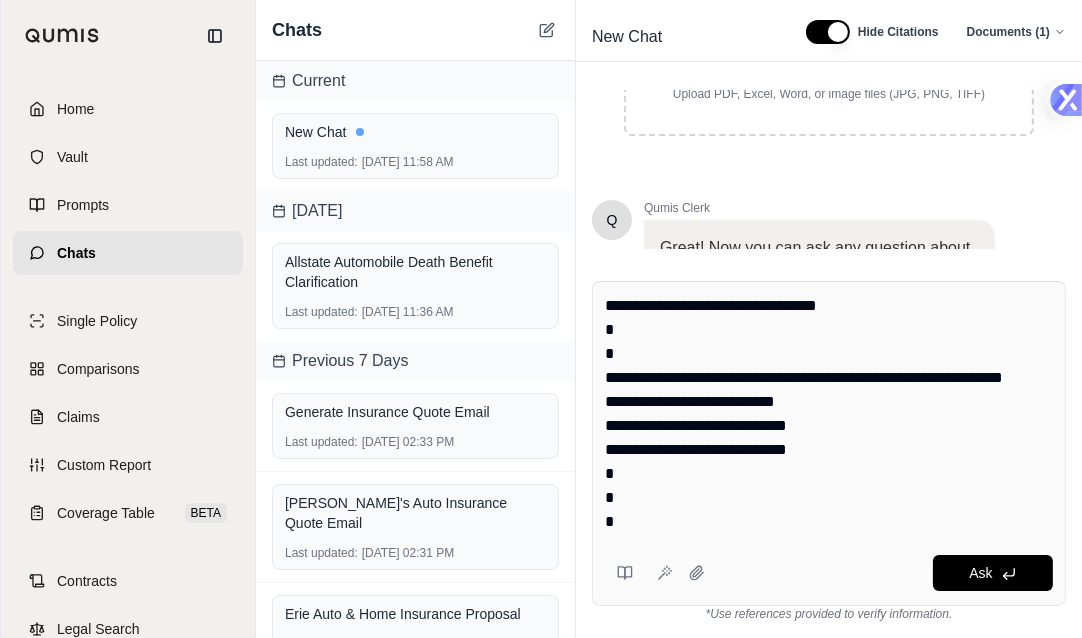 drag, startPoint x: 597, startPoint y: 471, endPoint x: 708, endPoint y: 488, distance: 112.29426 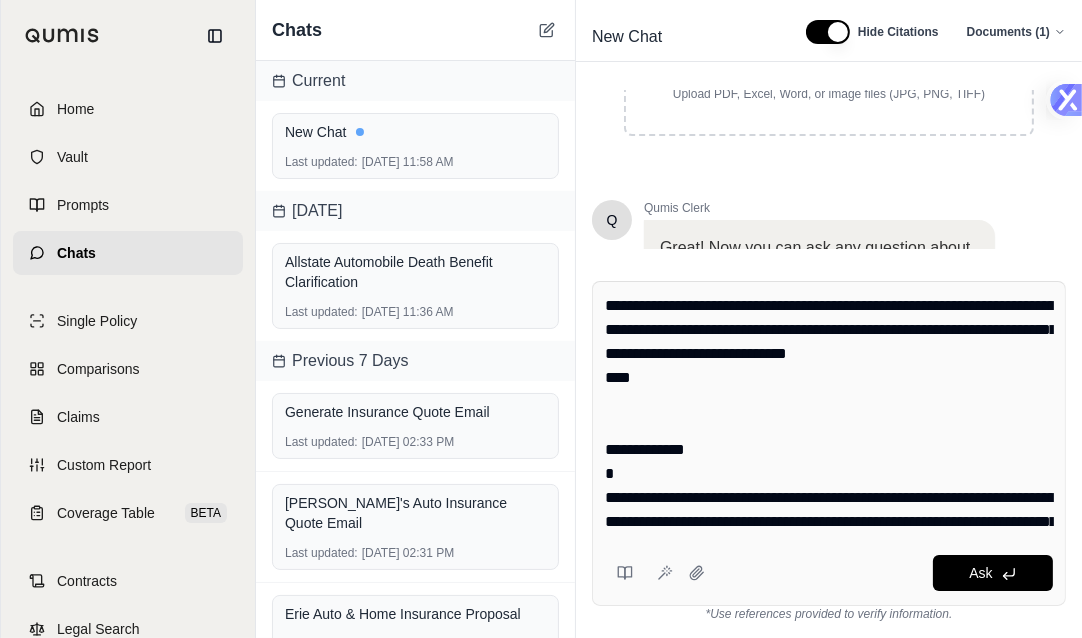 click at bounding box center (829, 414) 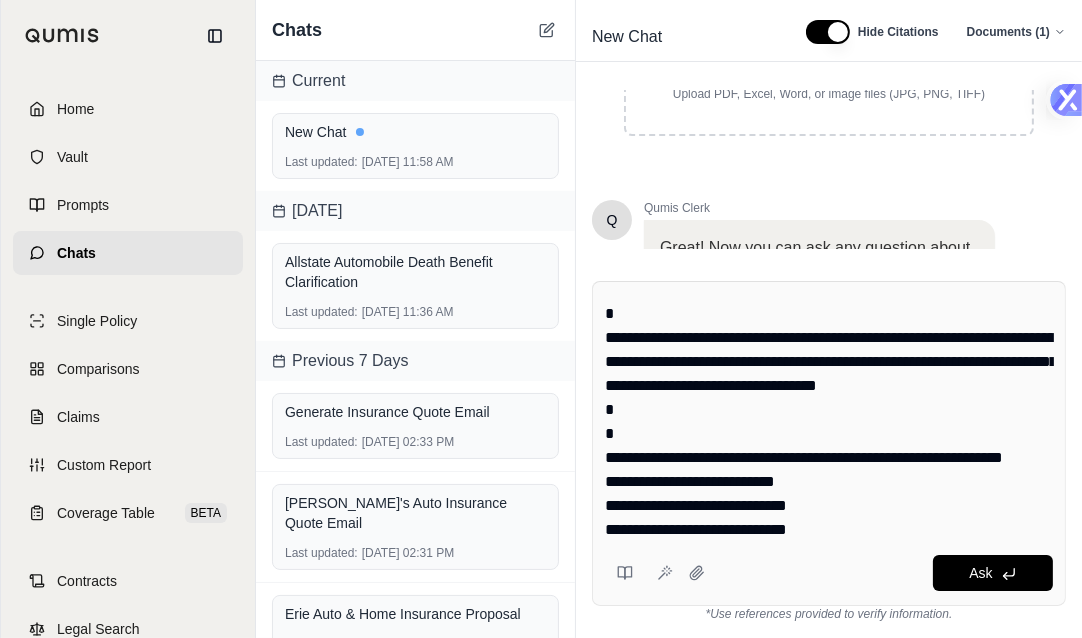 scroll, scrollTop: 320, scrollLeft: 0, axis: vertical 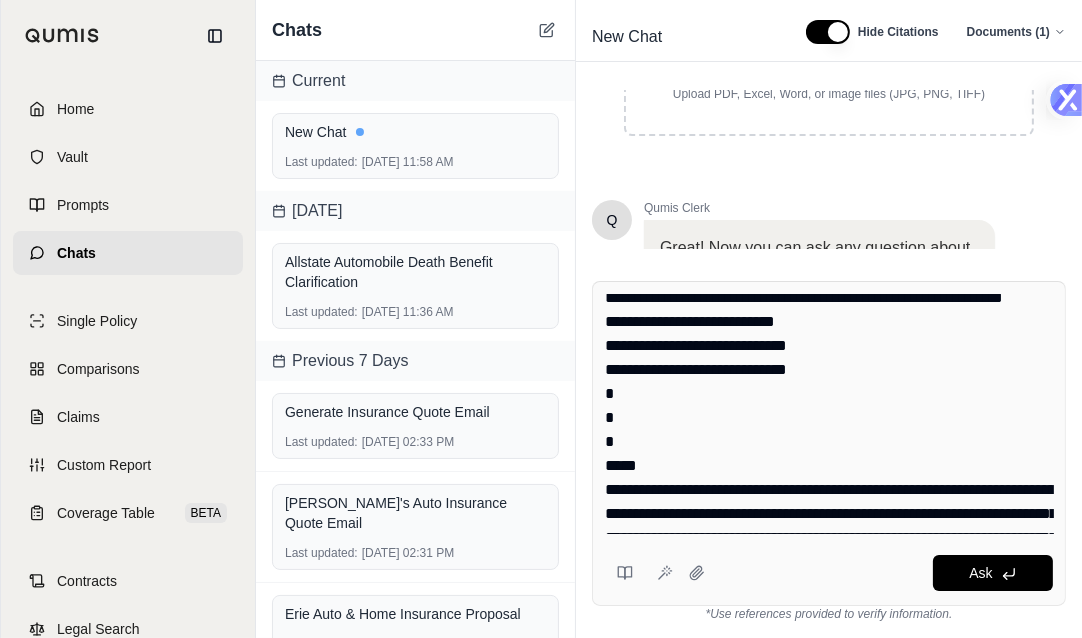 click on "Ask" at bounding box center [829, 443] 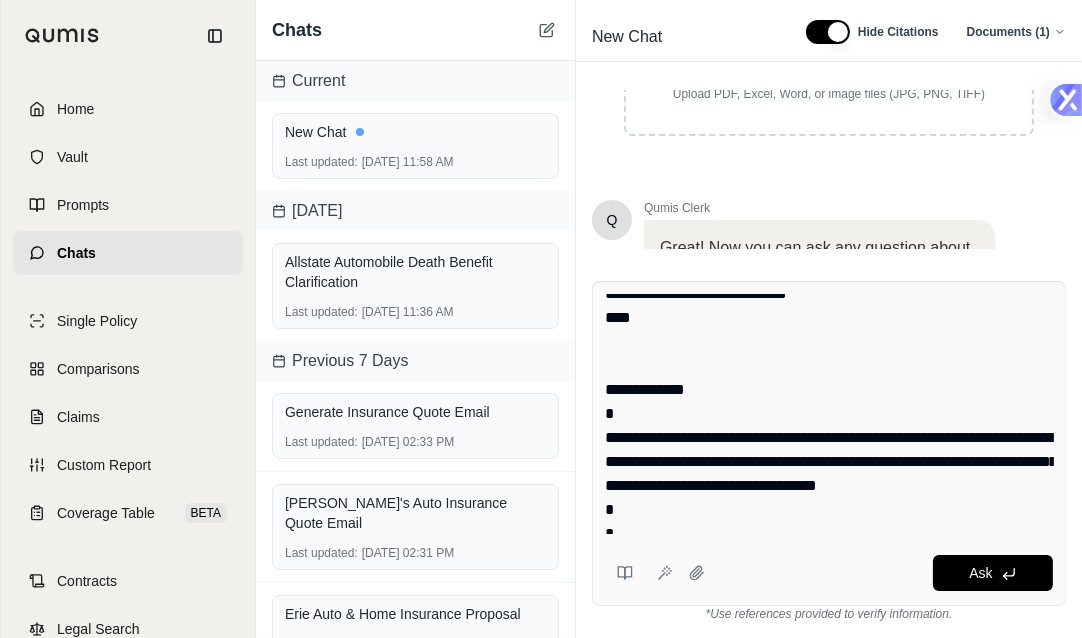 scroll, scrollTop: 0, scrollLeft: 0, axis: both 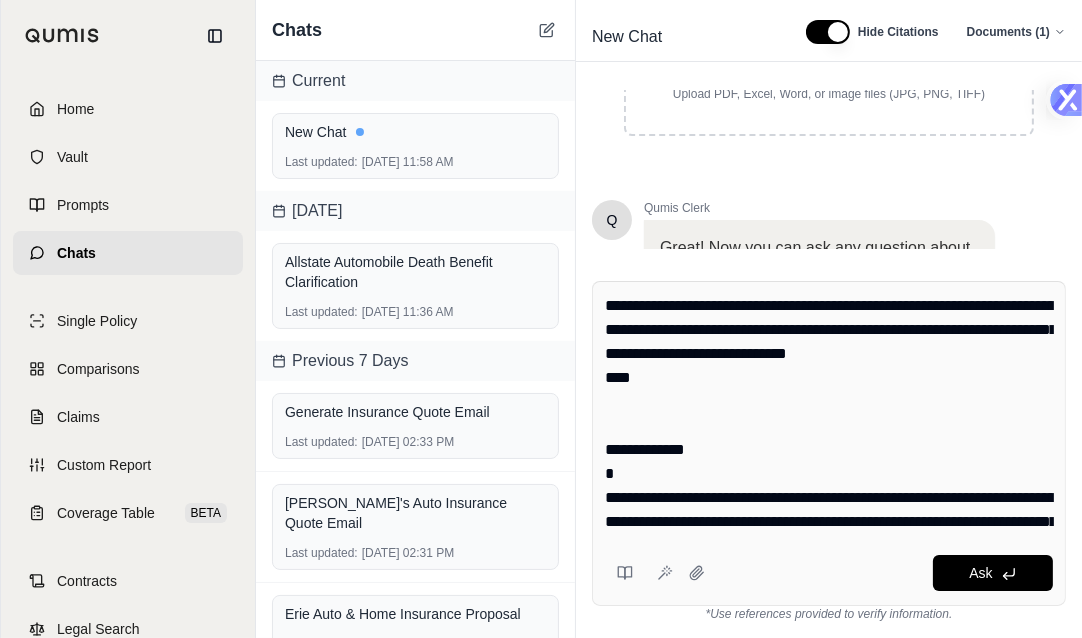 click at bounding box center (829, 414) 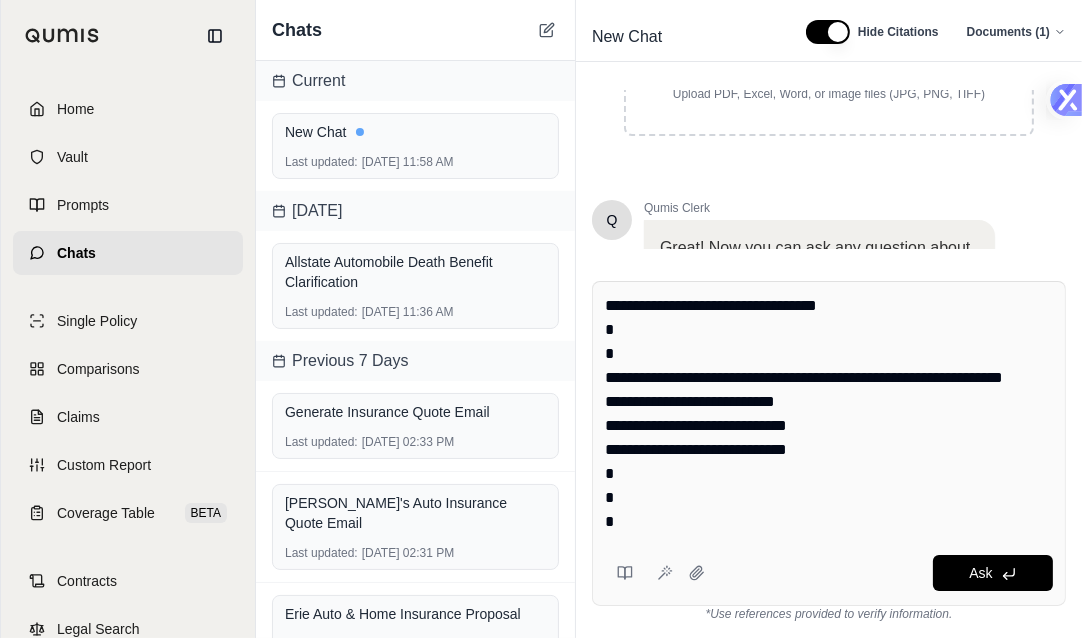 click at bounding box center (829, 414) 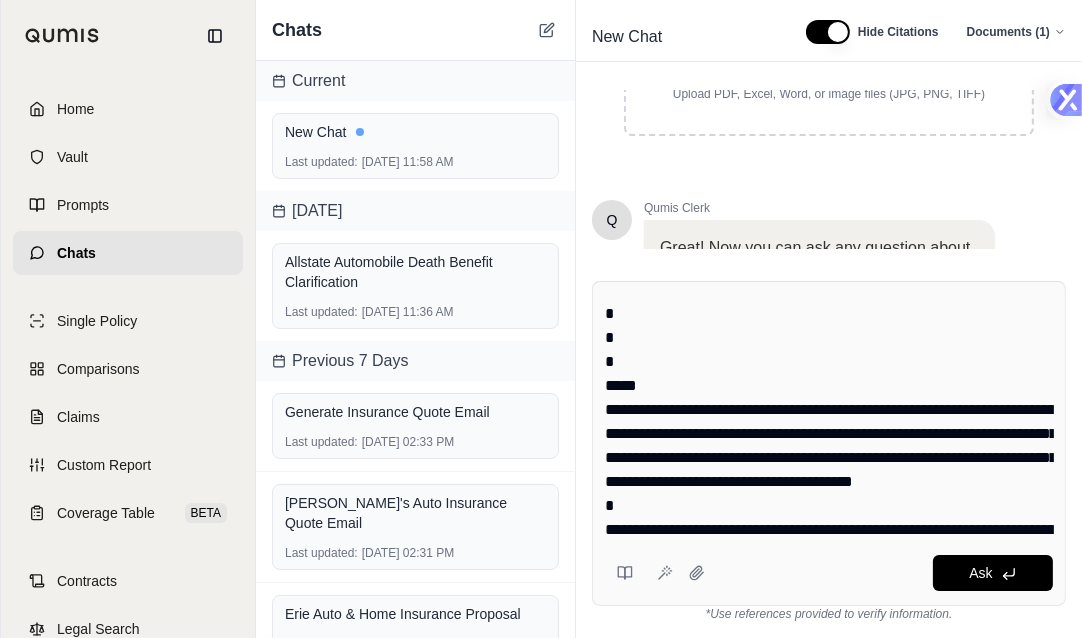 drag, startPoint x: 618, startPoint y: 324, endPoint x: 867, endPoint y: 417, distance: 265.8007 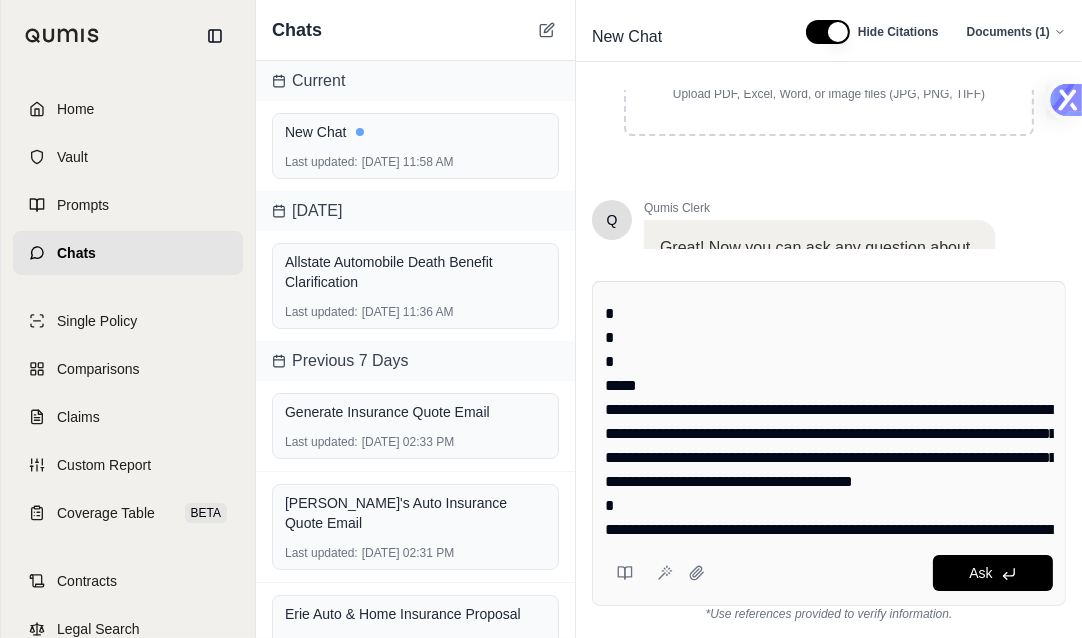 click at bounding box center [829, 414] 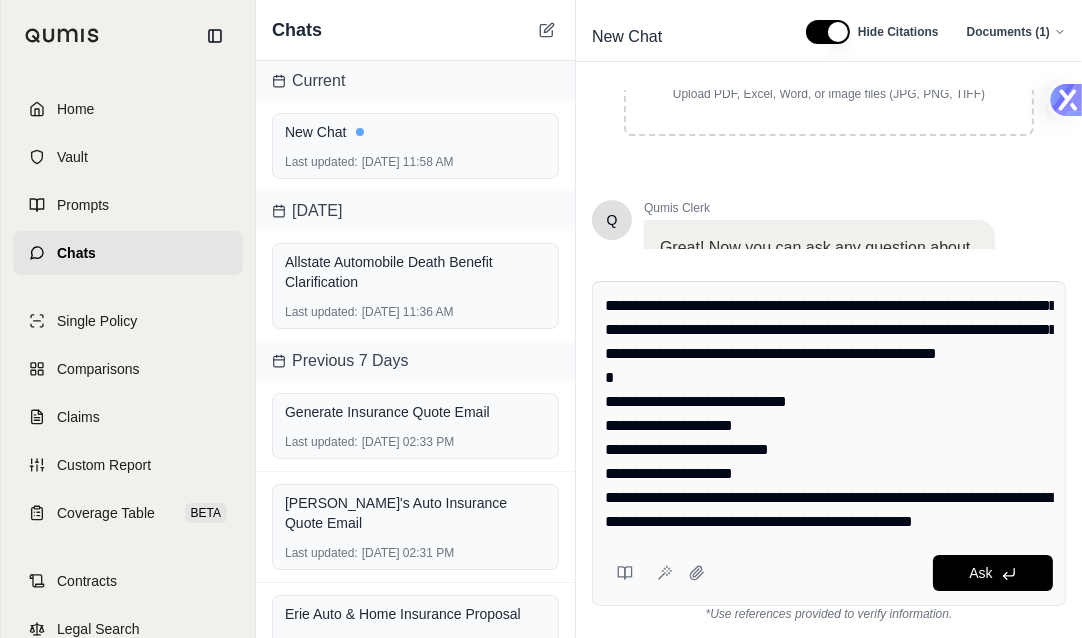 scroll, scrollTop: 720, scrollLeft: 0, axis: vertical 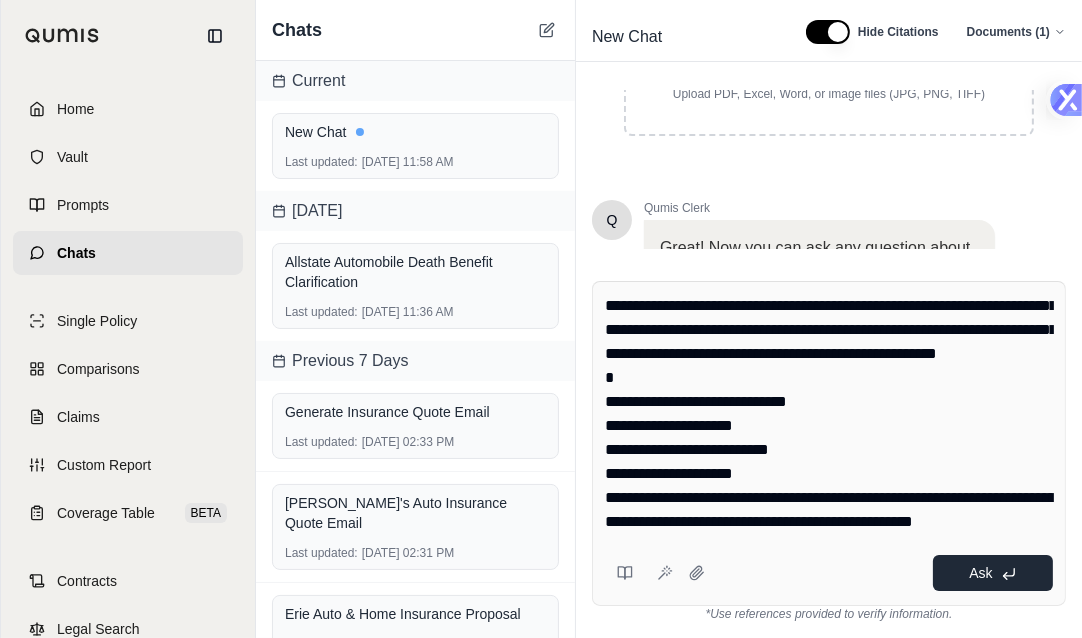 type on "**********" 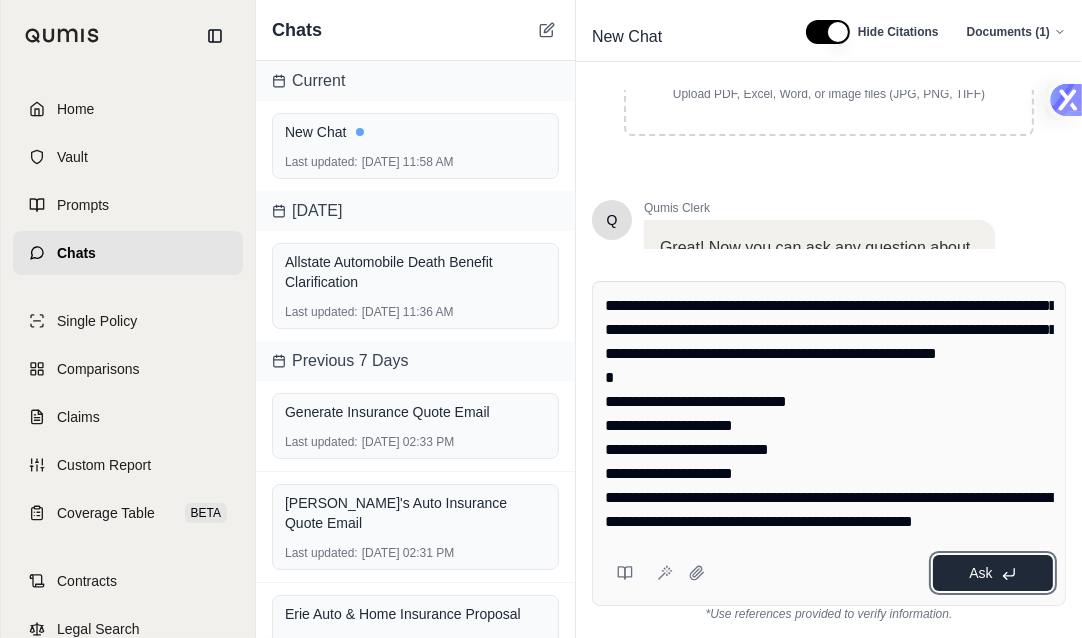 click on "Ask" at bounding box center [993, 573] 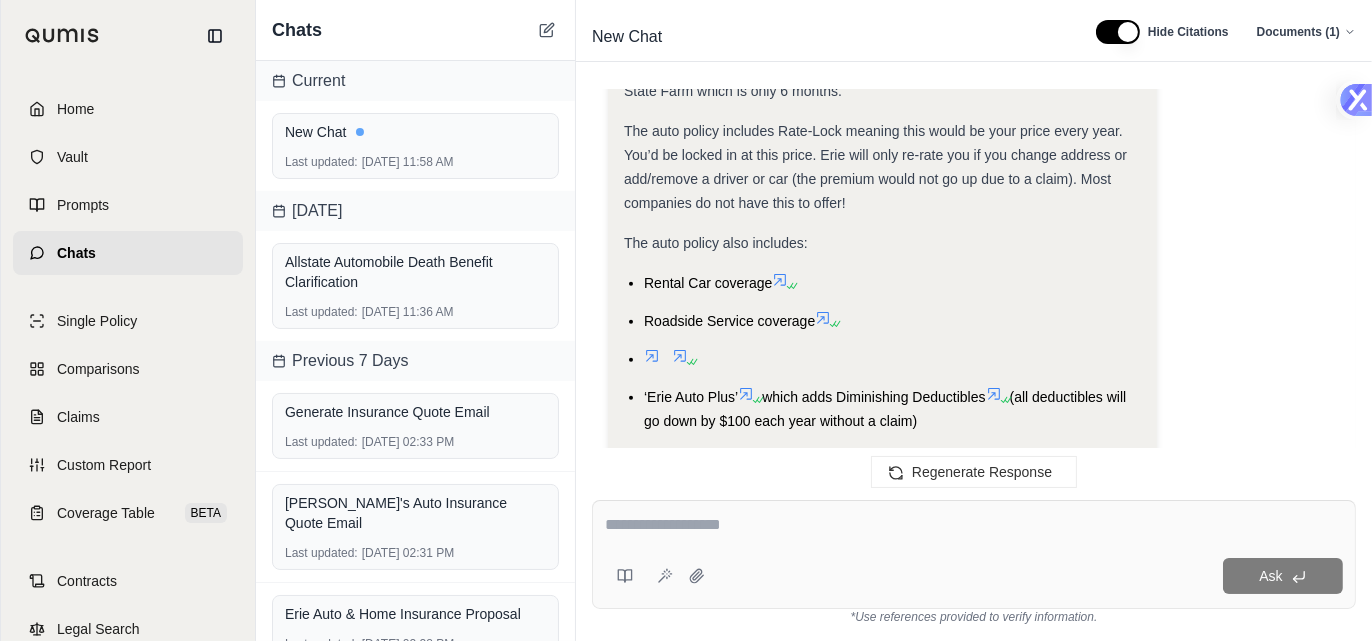 scroll, scrollTop: 1553, scrollLeft: 0, axis: vertical 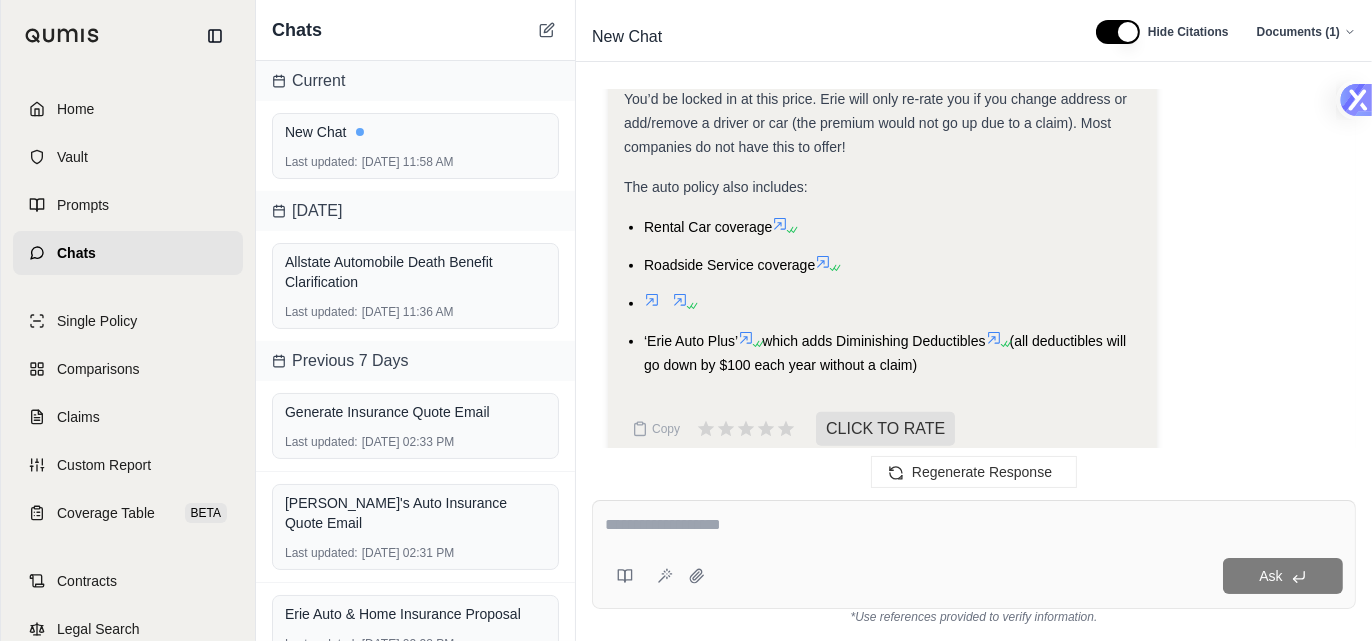 click on "Analysis:
Okay, I need to generate a quote email using the information from the  auto proposal - [PERSON_NAME].pdf  document and the provided template. The email should include details about the auto policy, liability limits, rate lock, and other coverages. I need to extract the relevant information from the PDF and insert it into the template. I will start by identifying the key pieces of information needed for the email.
First, I need to find the annual premium for the Erie Auto policy. Then, I need to confirm the liability limits. After that, I need to verify that the policy includes Rate-Lock, rental car coverage, roadside service coverage, and diminishing deductibles. Finally, I need to find the deductible amount.
Let's start by looking at the  auto proposal - [PERSON_NAME].pdf  document.
Okay, I see the annual premium per vehicle is $1,544.00  . The total annual policy premium quoted is $1,589.00  . There is also a discounted premium of $1,589.00   for the annual plan. The monthly auto-pay is $147.38  .
." at bounding box center [974, -269] 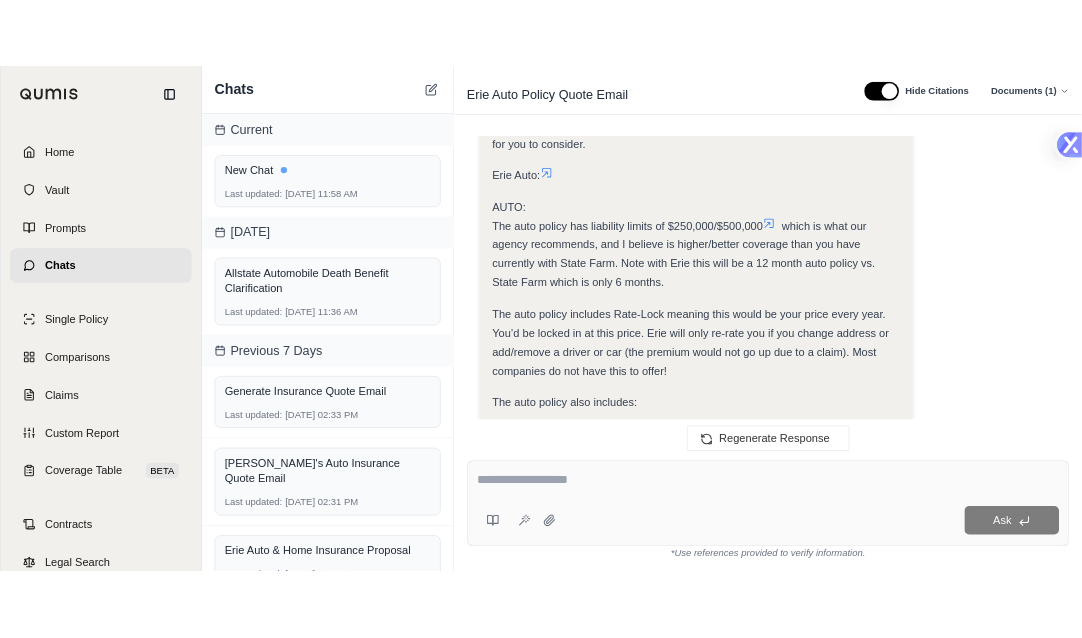 scroll, scrollTop: 1610, scrollLeft: 0, axis: vertical 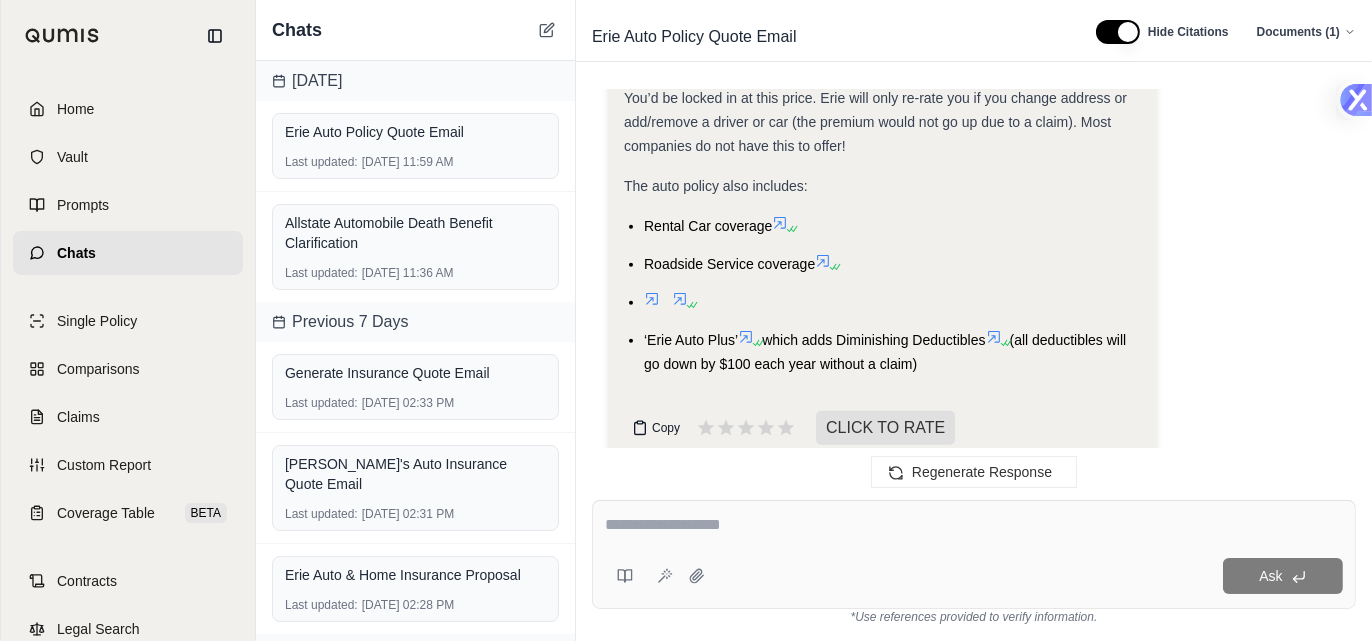 click on "Copy" at bounding box center (656, 428) 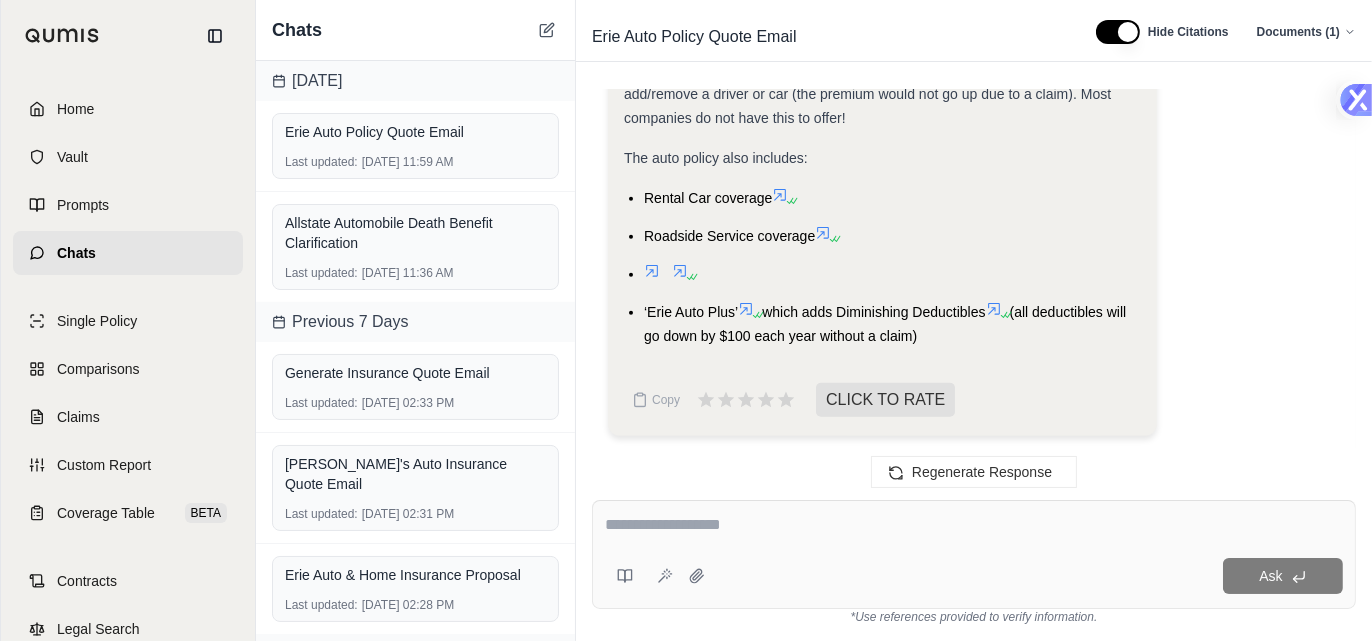 scroll, scrollTop: 1610, scrollLeft: 0, axis: vertical 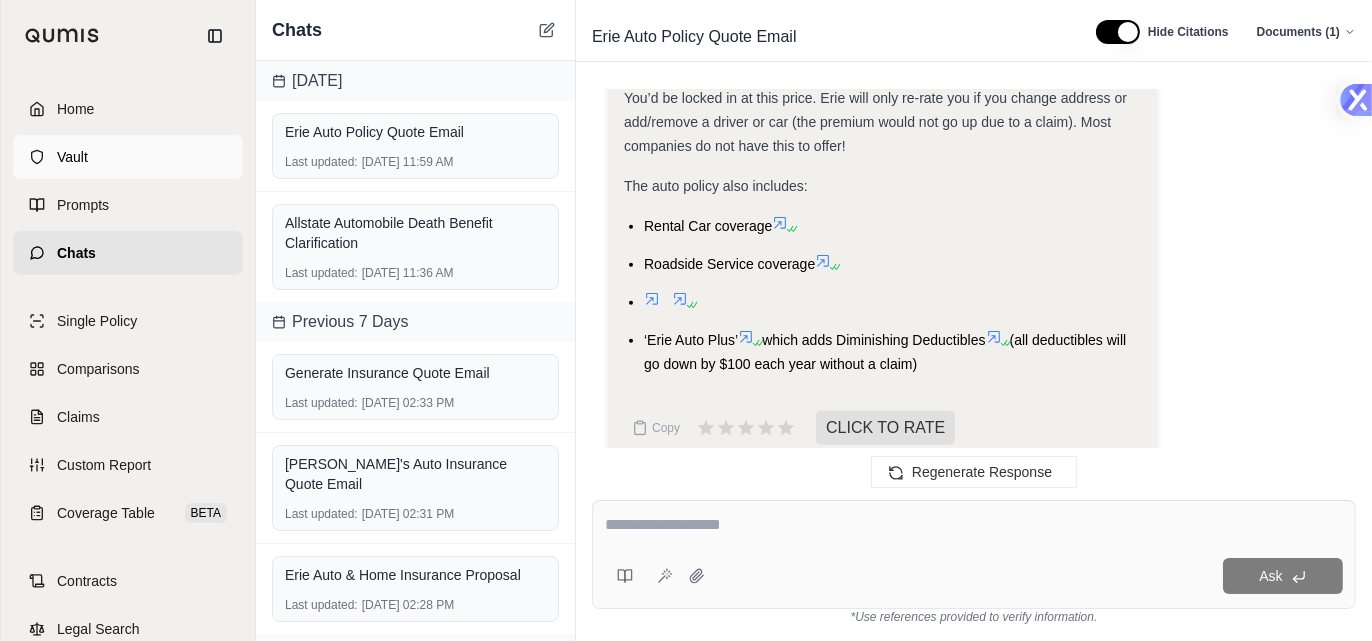 click on "Vault" at bounding box center [128, 157] 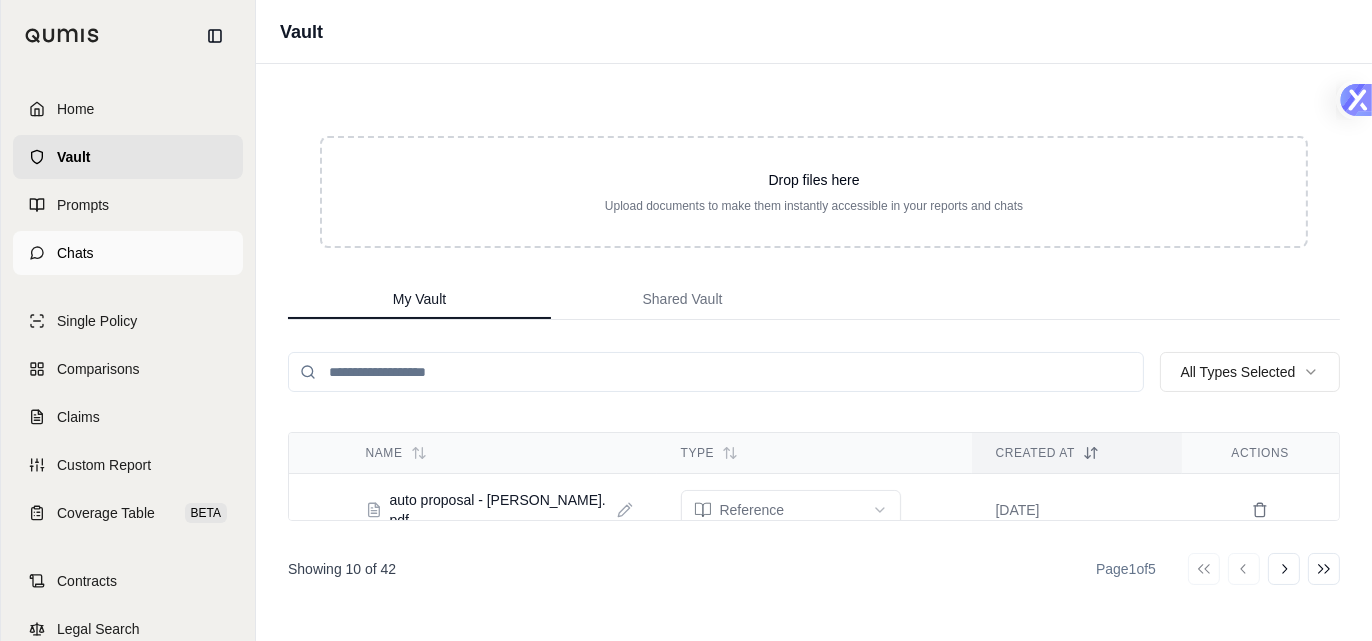 click on "Chats" at bounding box center (75, 253) 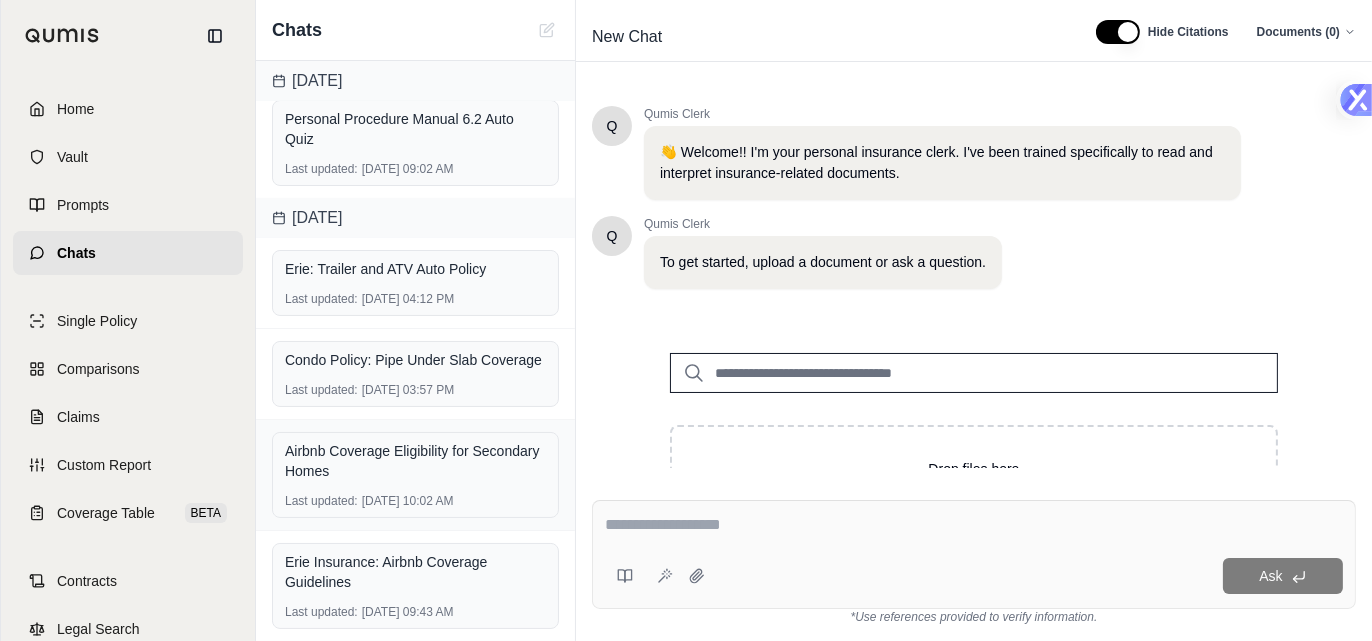 scroll, scrollTop: 647, scrollLeft: 0, axis: vertical 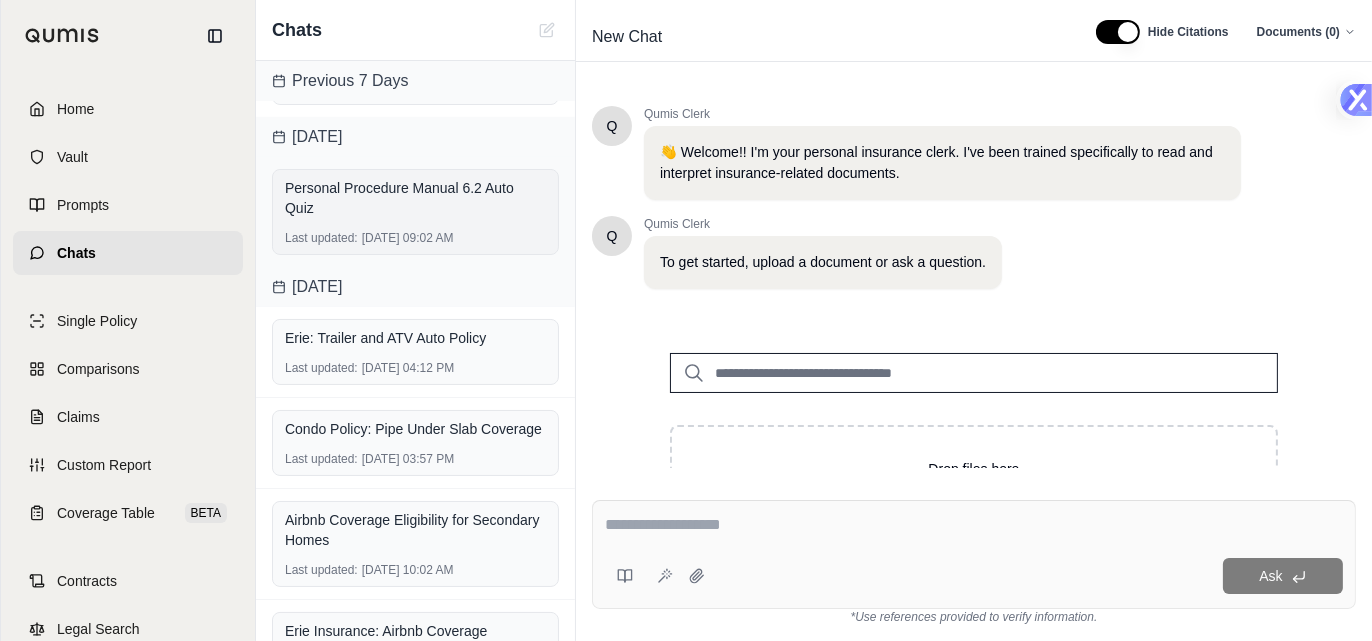 click on "Personal Procedure Manual 6.2 Auto Quiz" at bounding box center (415, 198) 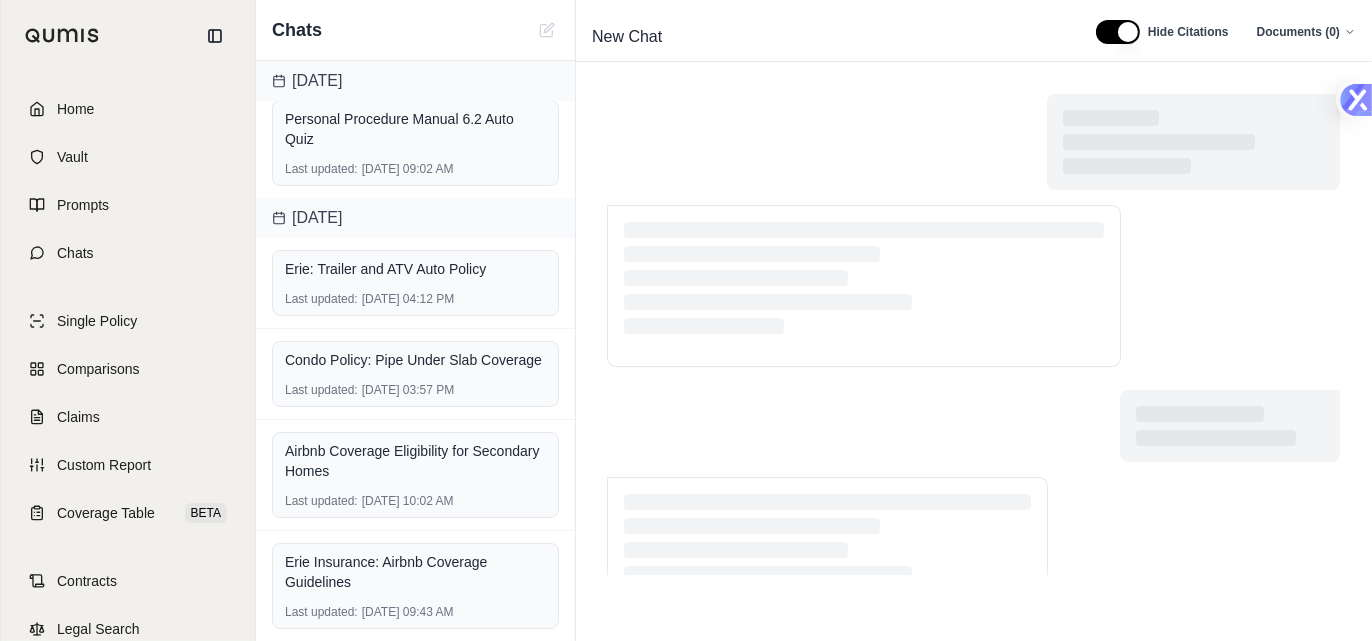 scroll, scrollTop: 597, scrollLeft: 0, axis: vertical 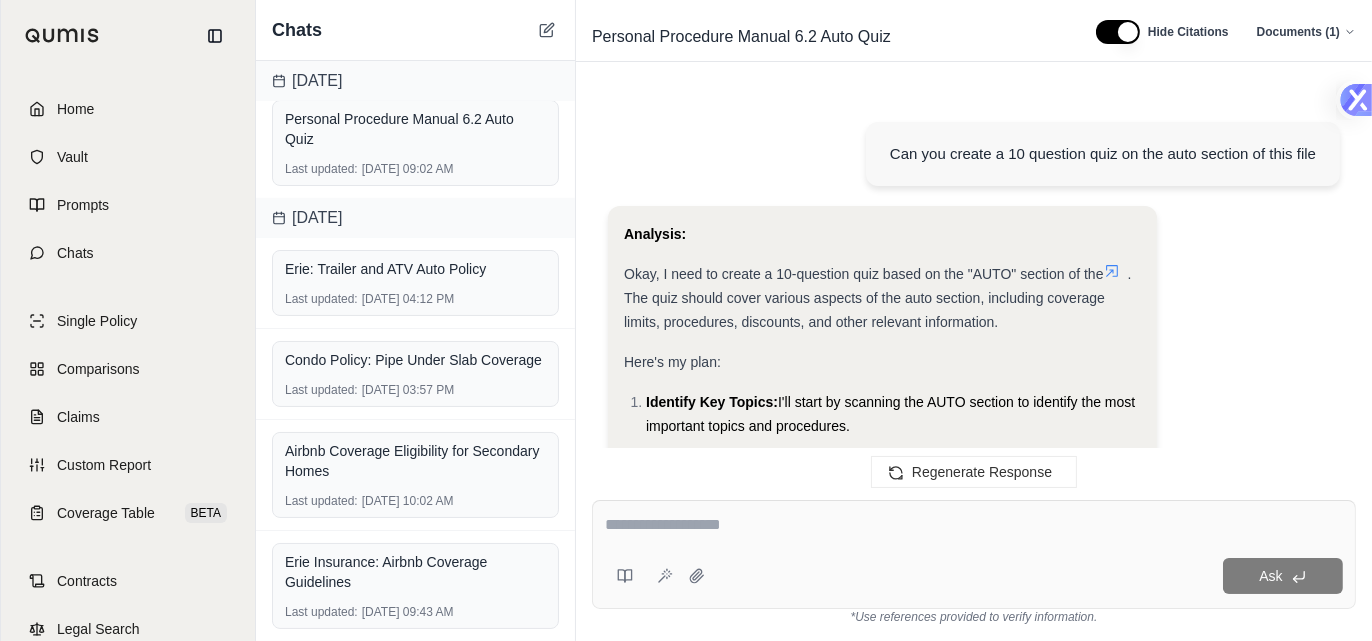 drag, startPoint x: 1287, startPoint y: 353, endPoint x: 1319, endPoint y: 101, distance: 254.02362 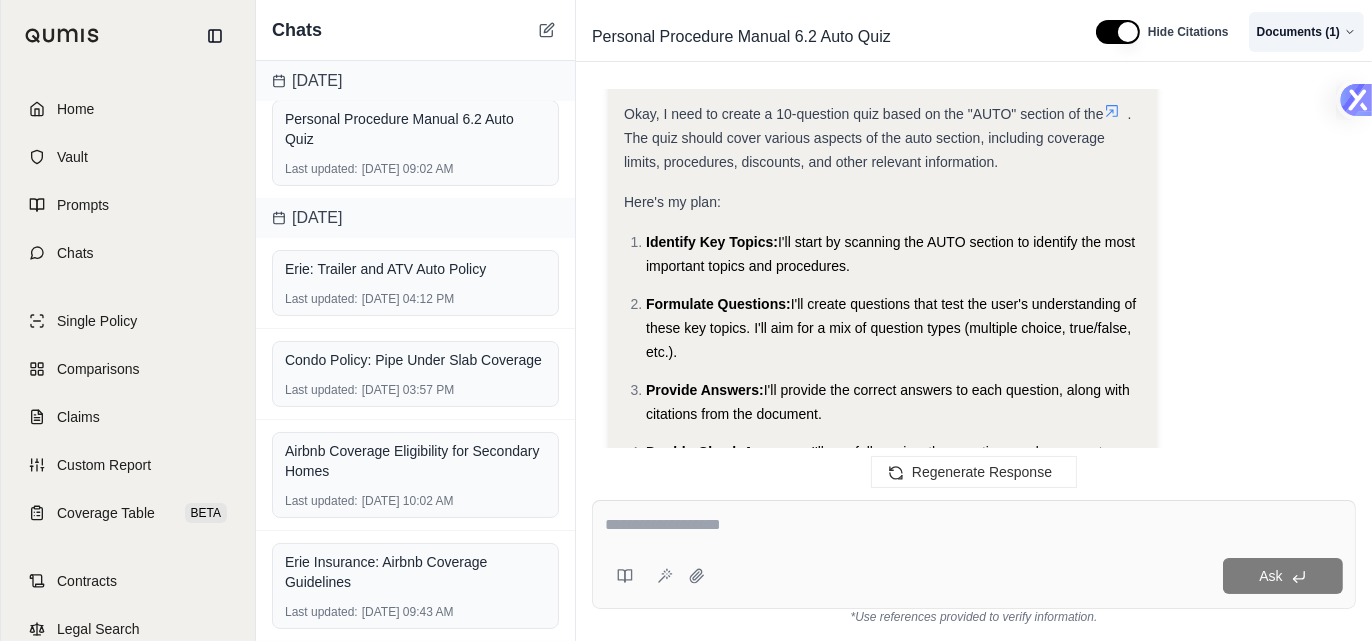 click on "Home Vault Prompts Chats Single Policy Comparisons Claims Custom Report Coverage Table BETA Contracts Legal Search M [PERSON_NAME] Insurance Chats [DATE] Erie Auto Policy Quote Email Last updated: [DATE] 11:59 AM Allstate Automobile Death Benefit Clarification Last updated: [DATE] 11:36 AM Previous 7 Days Generate Insurance Quote Email Last updated: [DATE] 02:33 PM [PERSON_NAME]'s Auto Insurance Quote Email Last updated: [DATE] 02:31 PM Erie Auto & Home Insurance Proposal Last updated: [DATE] 02:28 PM [DATE] Personal Procedure Manual 6.2 Auto Quiz Last updated: [DATE] 09:02 AM [DATE] [GEOGRAPHIC_DATA]: Trailer and ATV Auto Policy Last updated: [DATE] 04:12 PM Condo Policy: Pipe Under Slab Coverage Last updated: [DATE] 03:57 PM Airbnb Coverage Eligibility for Secondary Homes Last updated: [DATE] 10:02 AM Erie Insurance: Airbnb Coverage Guidelines Last updated: [DATE] 09:43 AM Personal Procedure Manual 6.2 Auto Quiz Hide Citations Documents (" at bounding box center [686, 320] 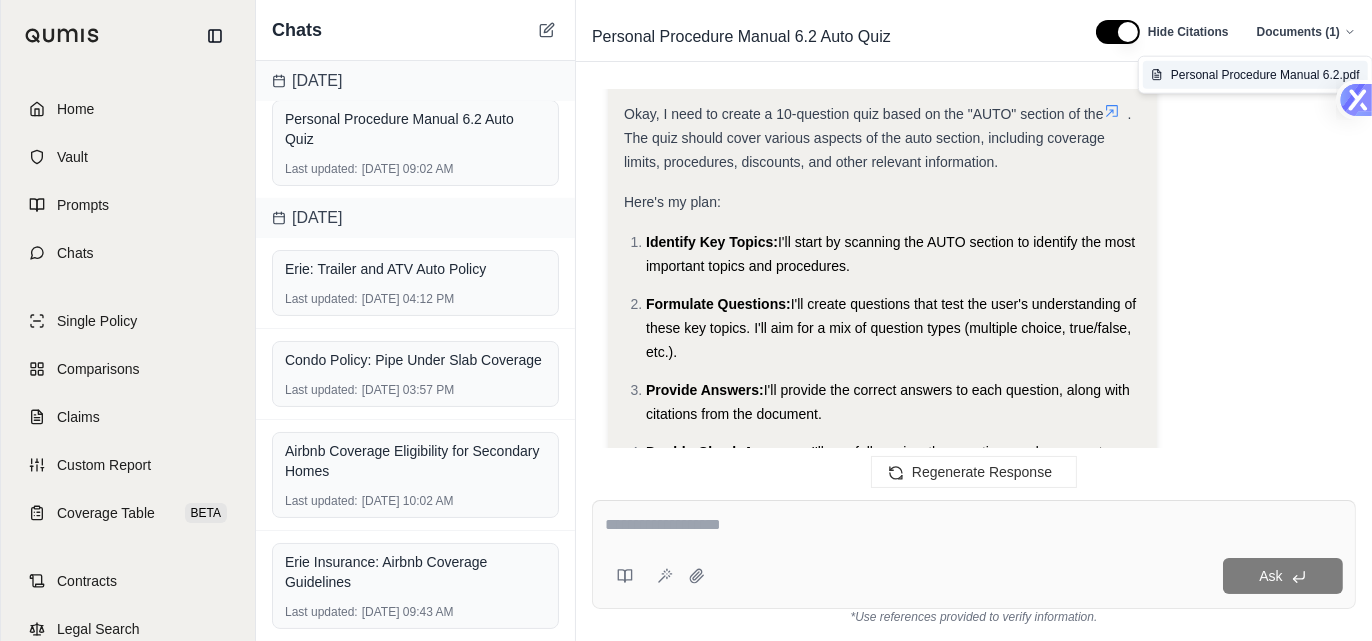 click on "Personal Procedure Manual 6.2.pdf" at bounding box center [1265, 75] 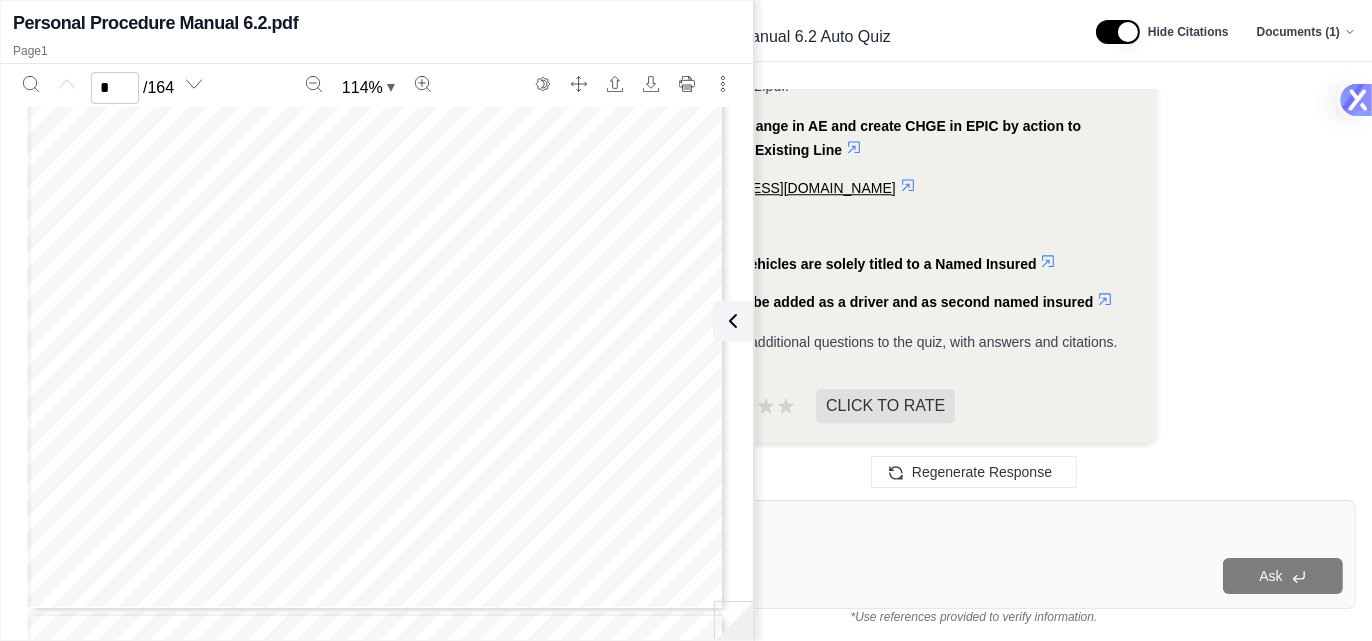 type on "*" 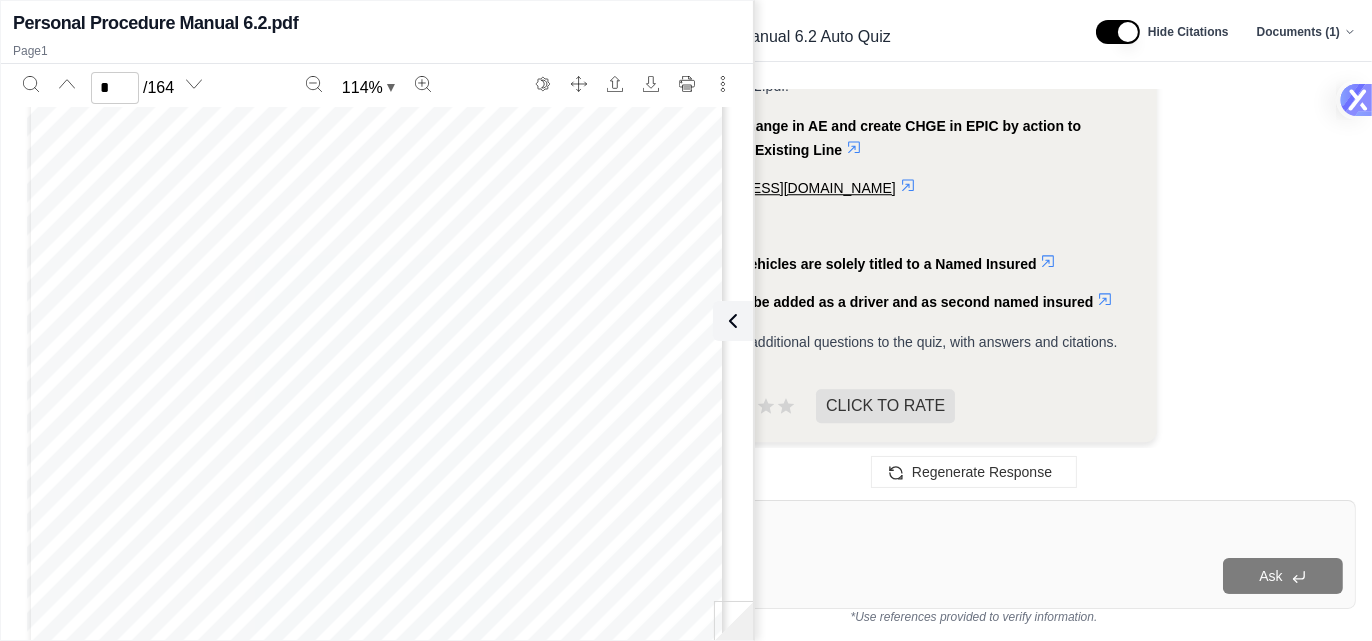 click on "Analysis:
Okay, I need to add 5 more questions to the existing 10-question quiz on the "AUTO" section of the  . I'll follow the same process as before: identify key topics, formulate questions, provide answers with citations, and double-check accuracy. I will make sure that the questions are not repeated.
Here's the plan:
Review Existing Questions:  I'll review the existing questions to avoid duplication.
Identify New Topics:  I'll scan the AUTO section again to identify additional topics that haven't been covered yet.
Formulate Questions:  I'll create 5 new questions that test the user's understanding of these new topics.
Provide Answers:  I'll provide the correct answers to each question, along with citations from the document.
Double-Check Accuracy:  I'll carefully review the new questions and answers to ensure they are accurate and consistent with the document.
Let's start by identifying new topics in the AUTO section.
ACT 6 - Required Forms
Auto ID cards" at bounding box center [974, -953] 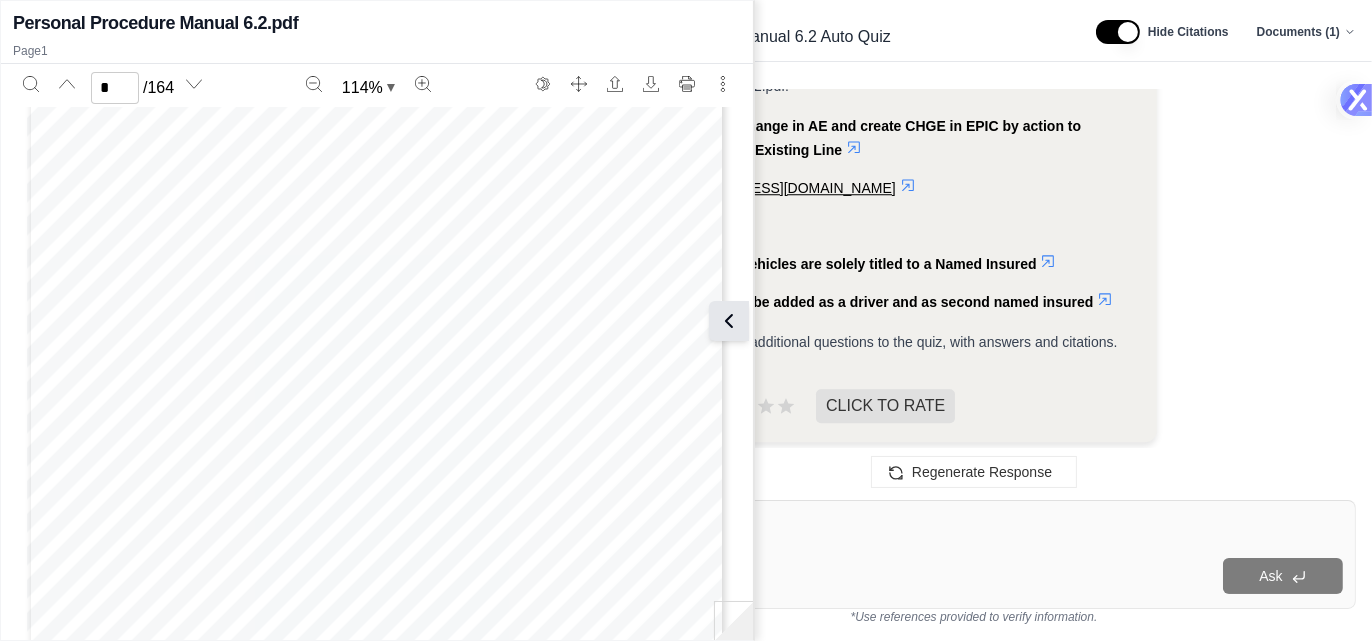 click at bounding box center (729, 321) 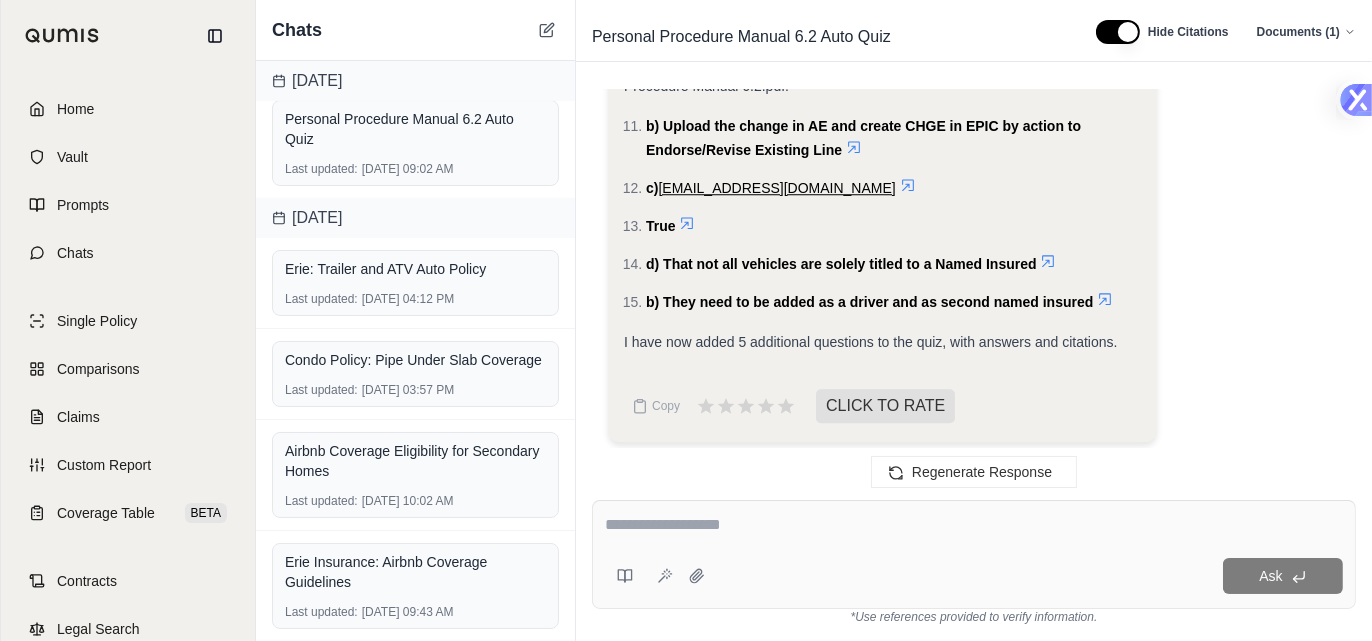 click at bounding box center (974, 525) 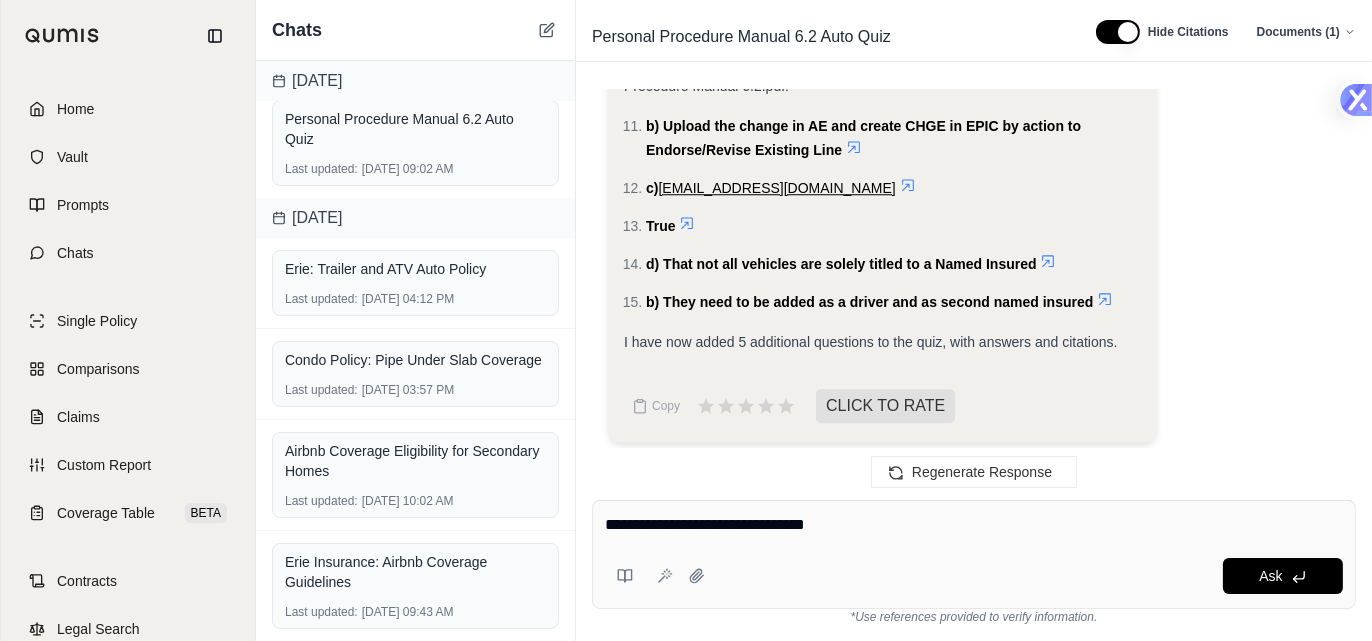type on "**********" 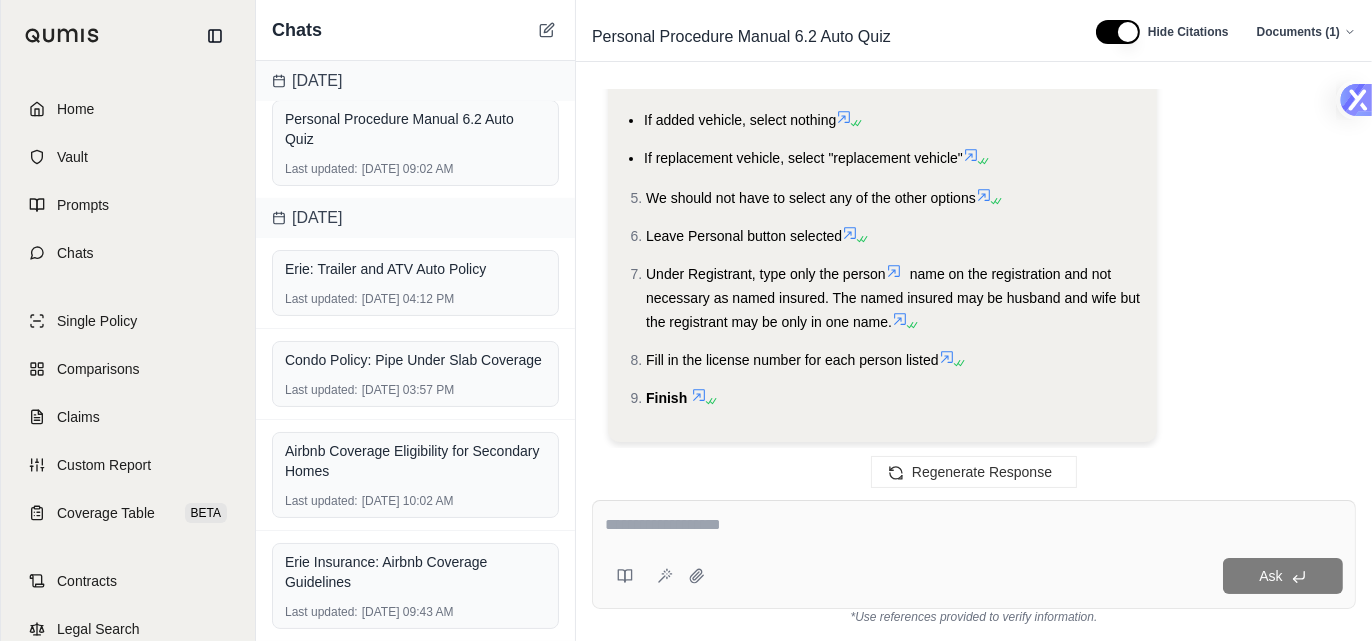 scroll, scrollTop: 8783, scrollLeft: 0, axis: vertical 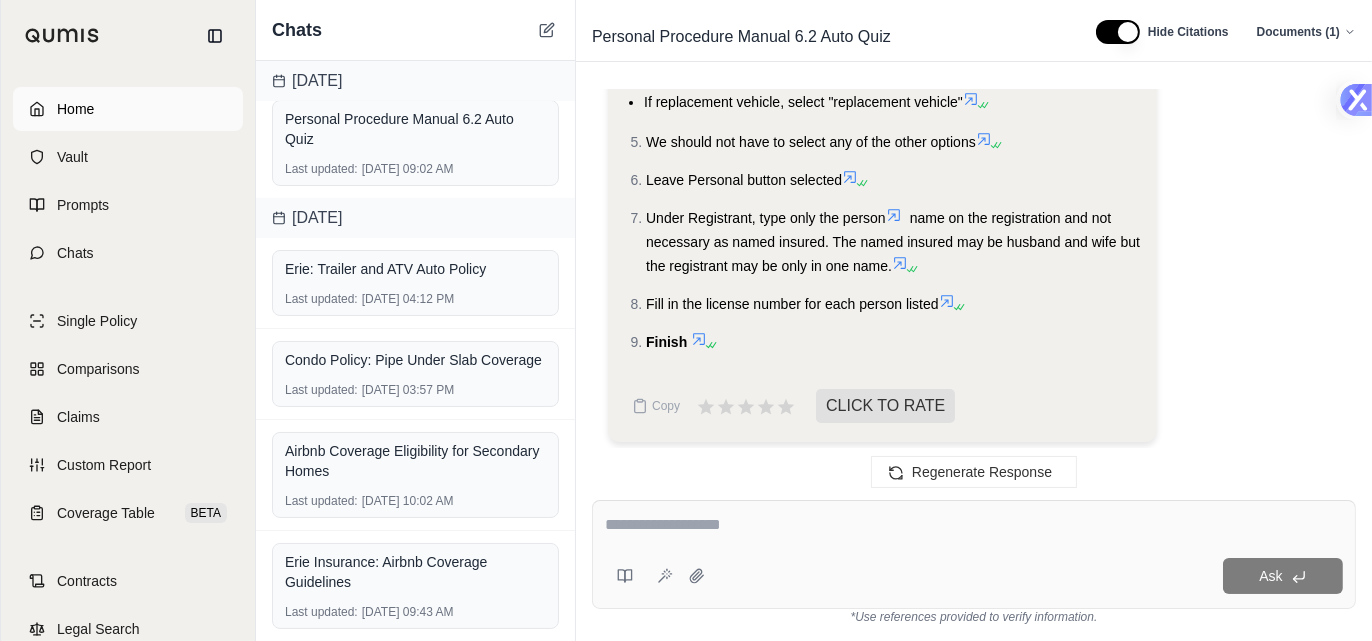 click on "Home" at bounding box center [128, 109] 